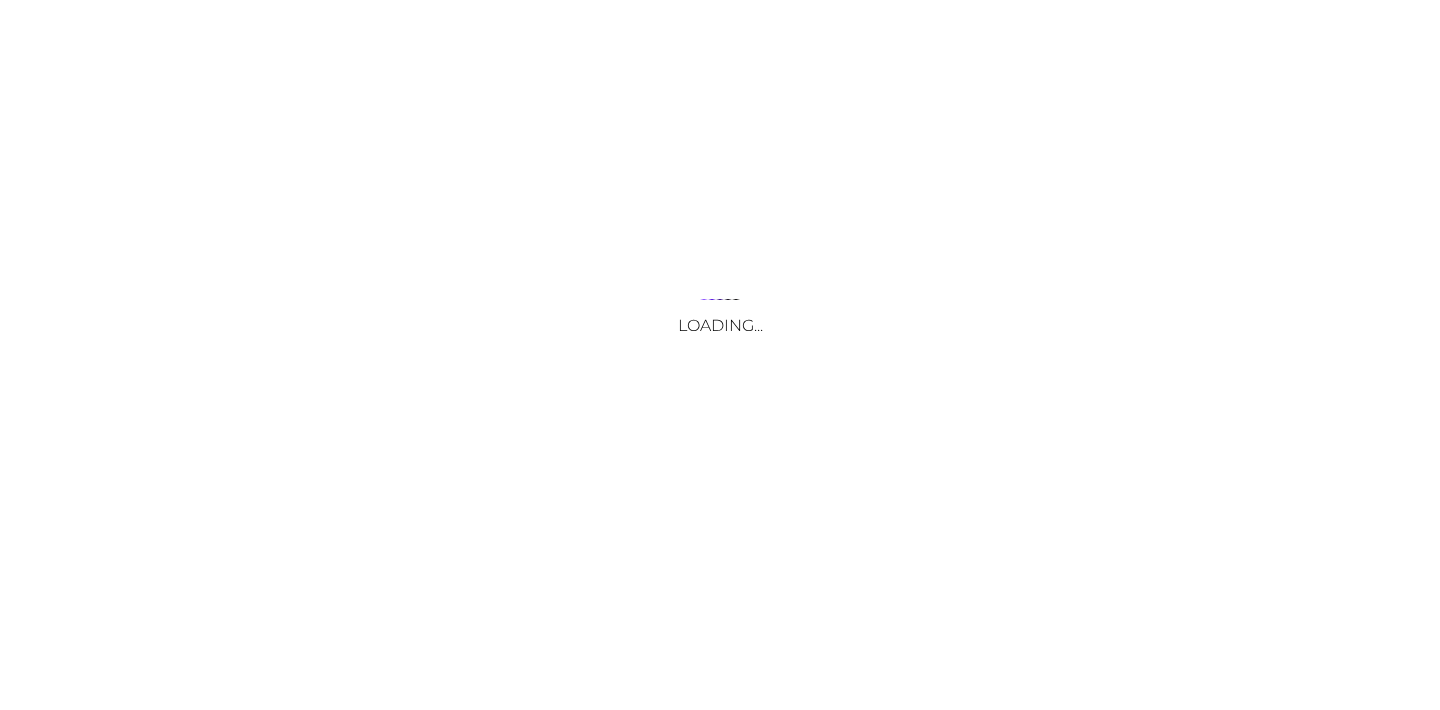 scroll, scrollTop: 0, scrollLeft: 0, axis: both 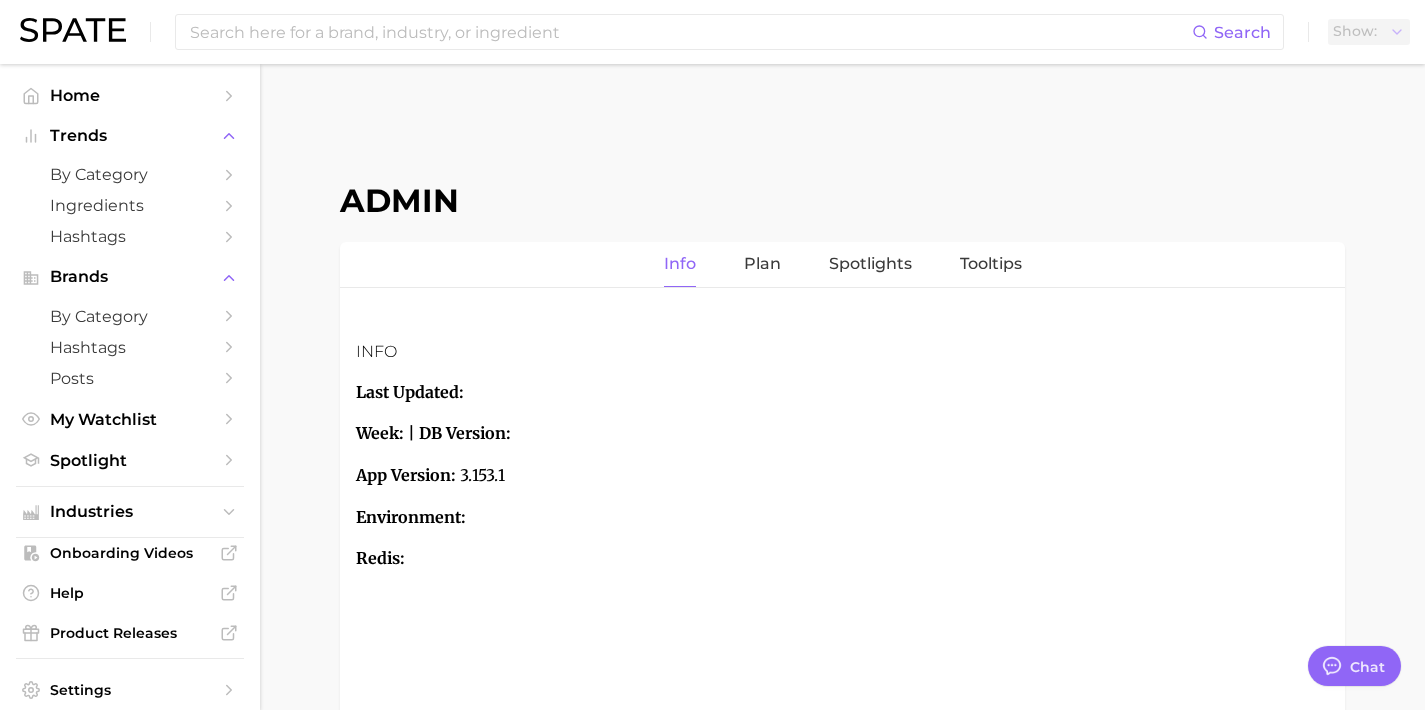 type on "x" 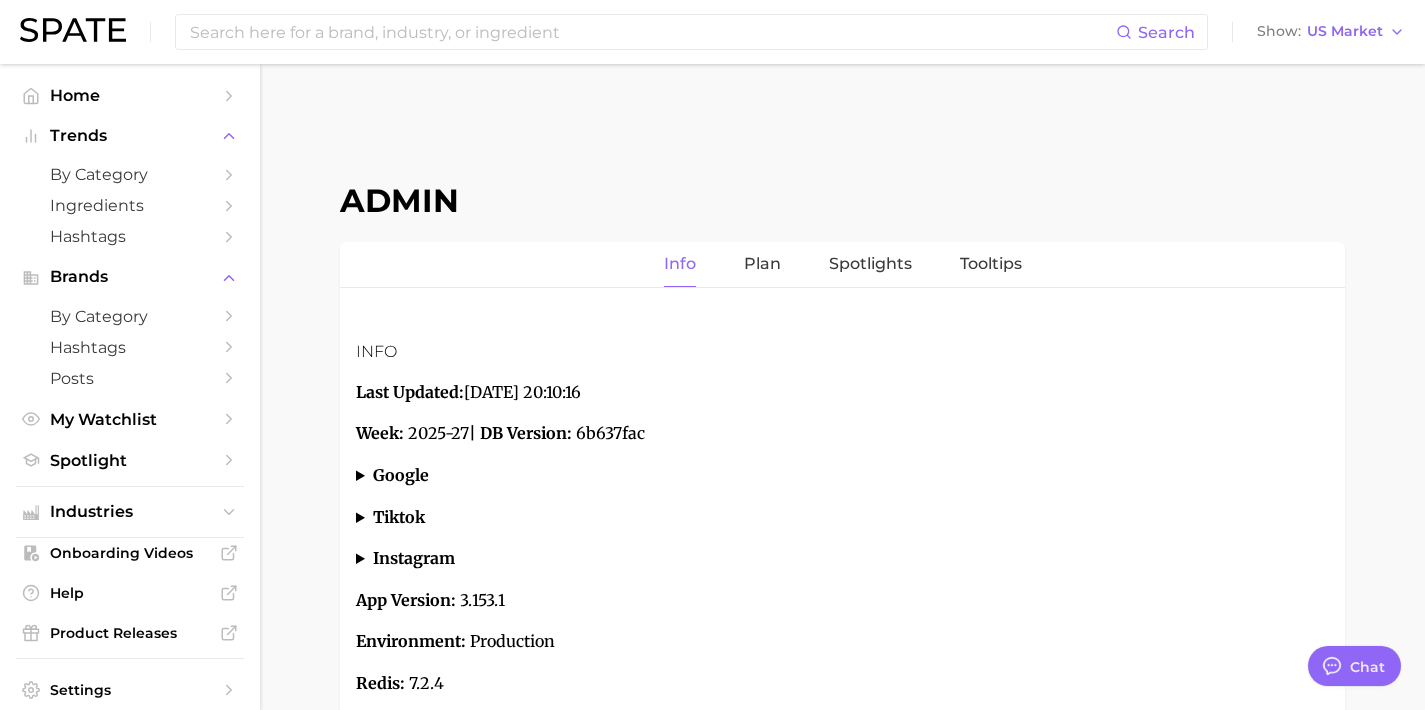 scroll, scrollTop: 7549, scrollLeft: 0, axis: vertical 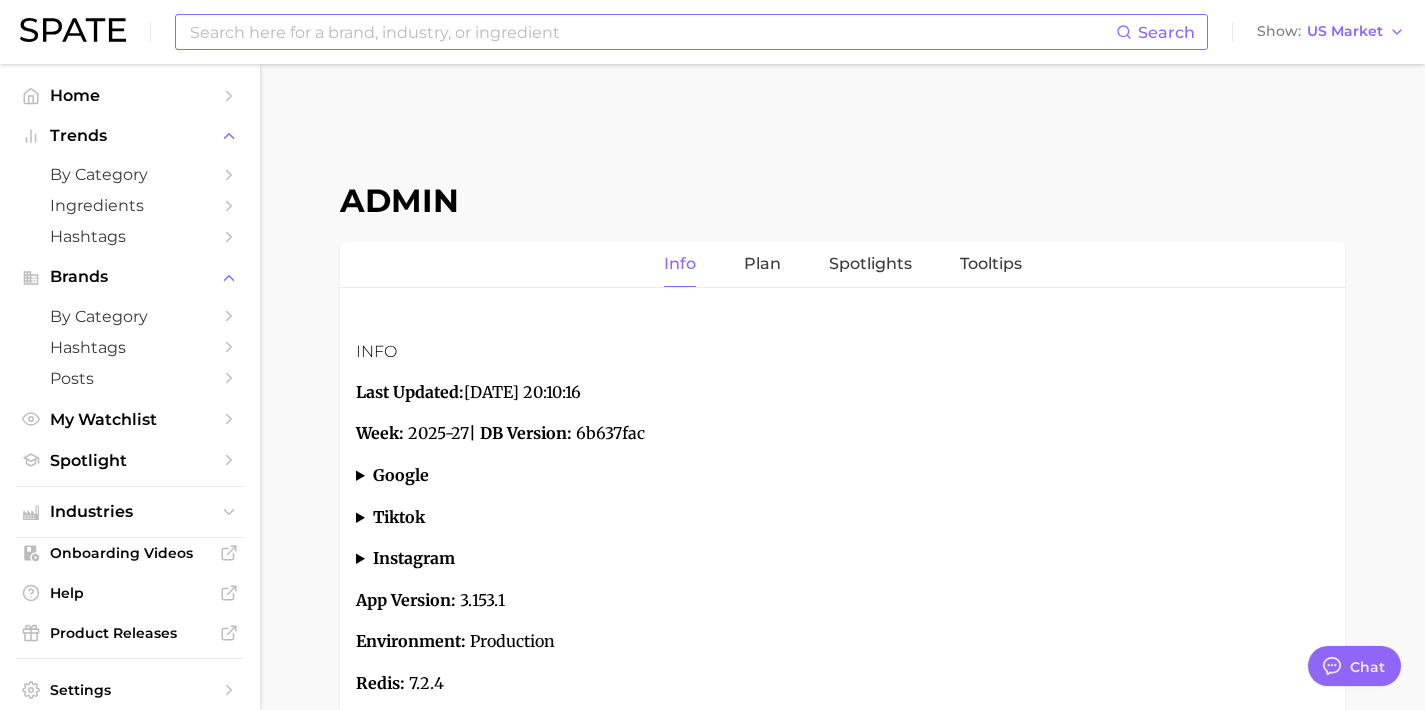 click at bounding box center (652, 32) 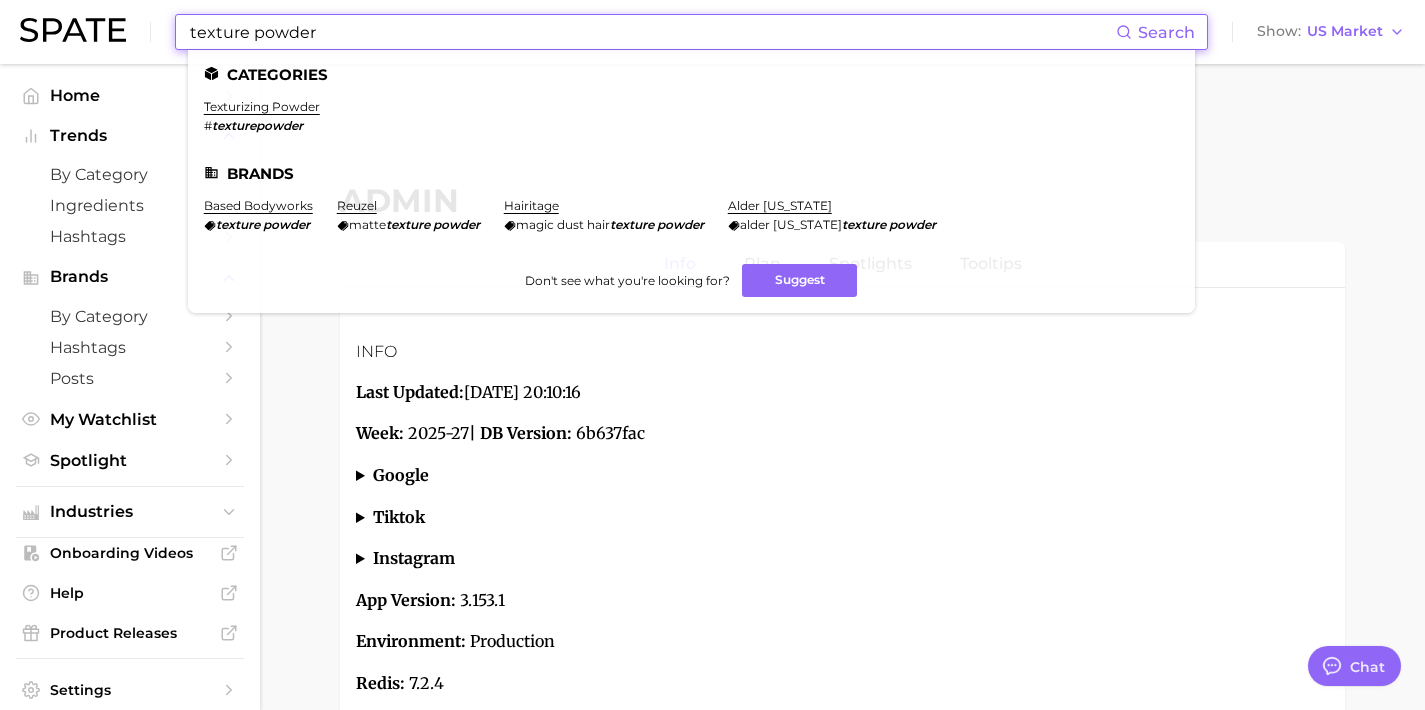 drag, startPoint x: 253, startPoint y: 29, endPoint x: 320, endPoint y: 29, distance: 67 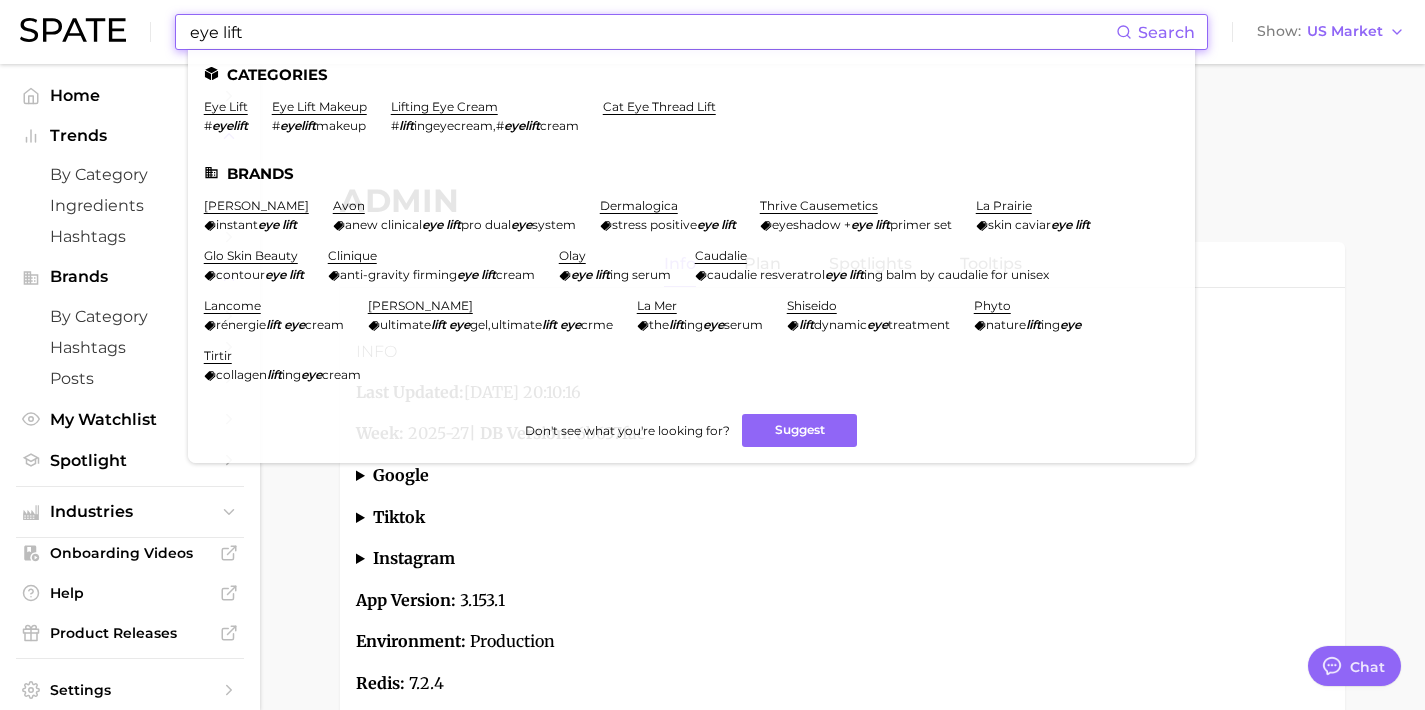 drag, startPoint x: 402, startPoint y: 28, endPoint x: 162, endPoint y: 13, distance: 240.46829 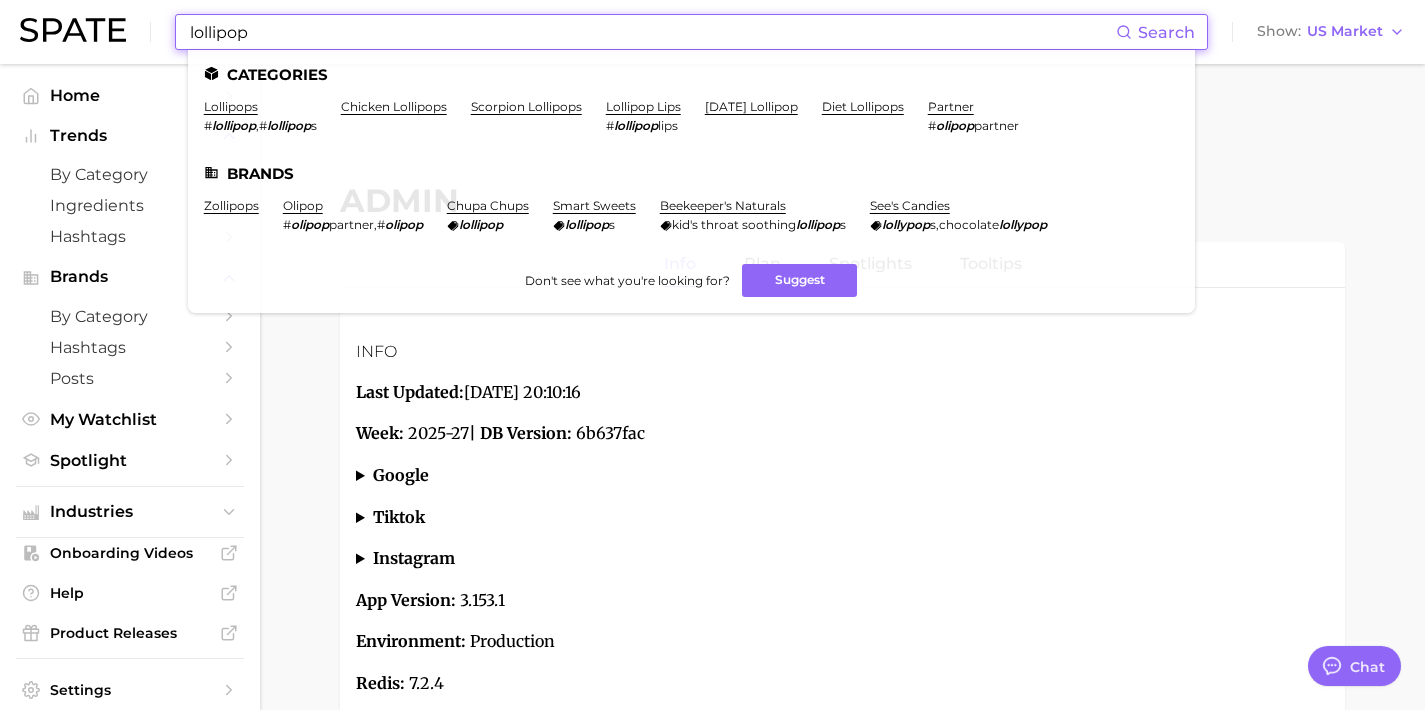 drag, startPoint x: 323, startPoint y: 34, endPoint x: 179, endPoint y: 21, distance: 144.58562 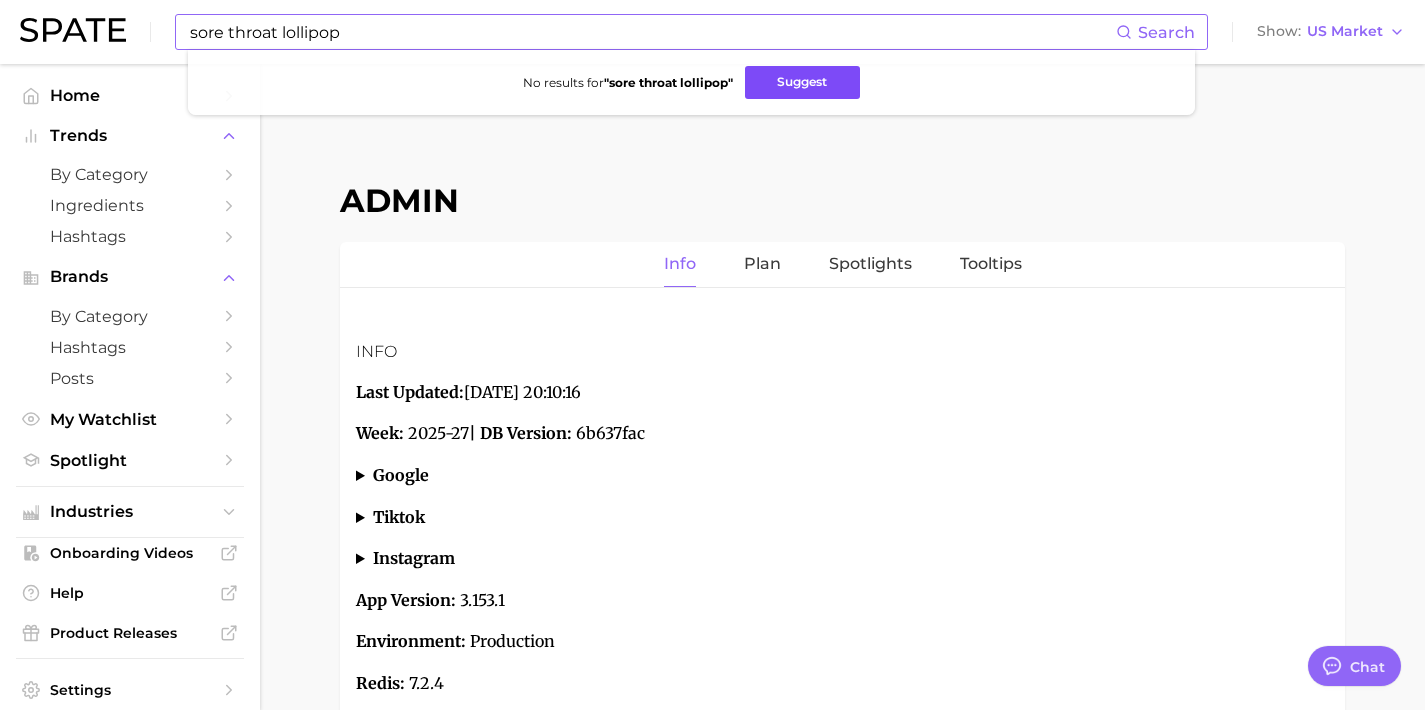 click on "Suggest" at bounding box center [802, 82] 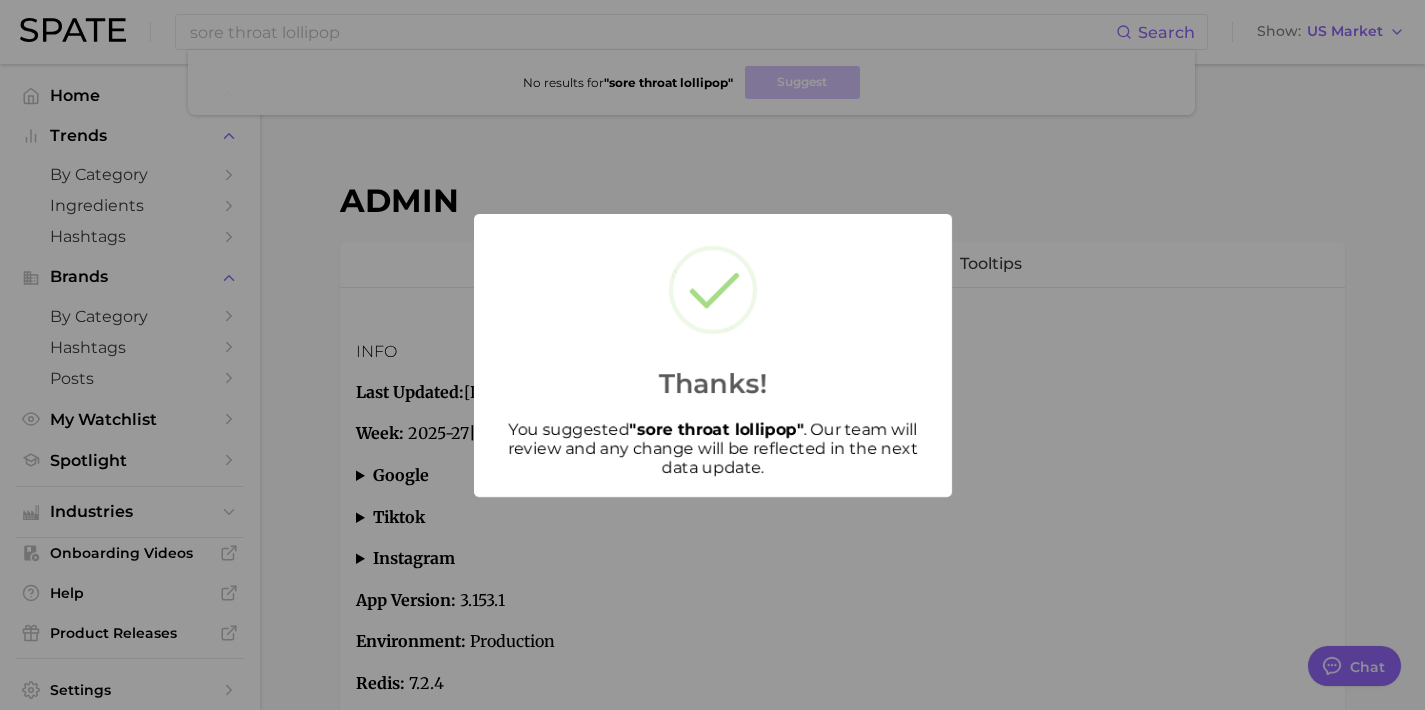 click on "Thanks!
You suggested  " sore throat lollipop " . Our team will review and any change will be reflected in the next data update." at bounding box center (712, 355) 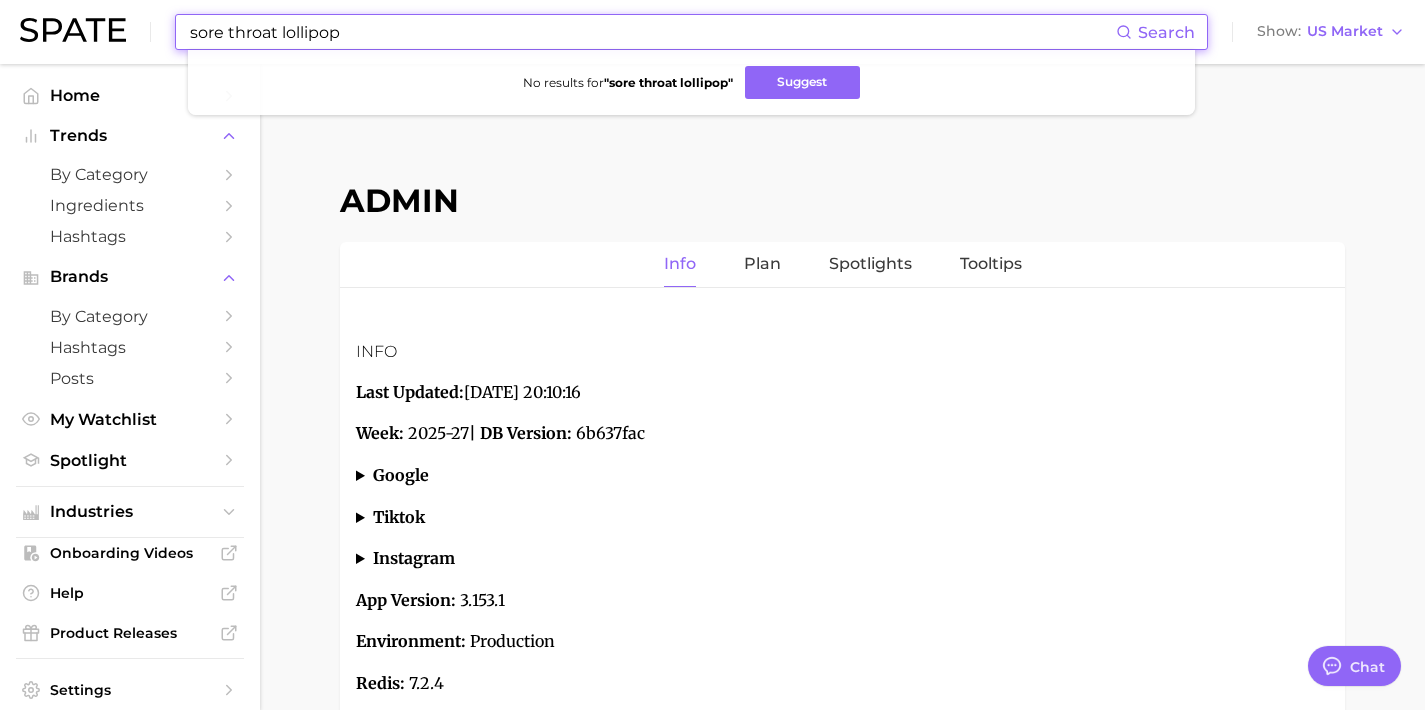 drag, startPoint x: 381, startPoint y: 38, endPoint x: 145, endPoint y: 36, distance: 236.00847 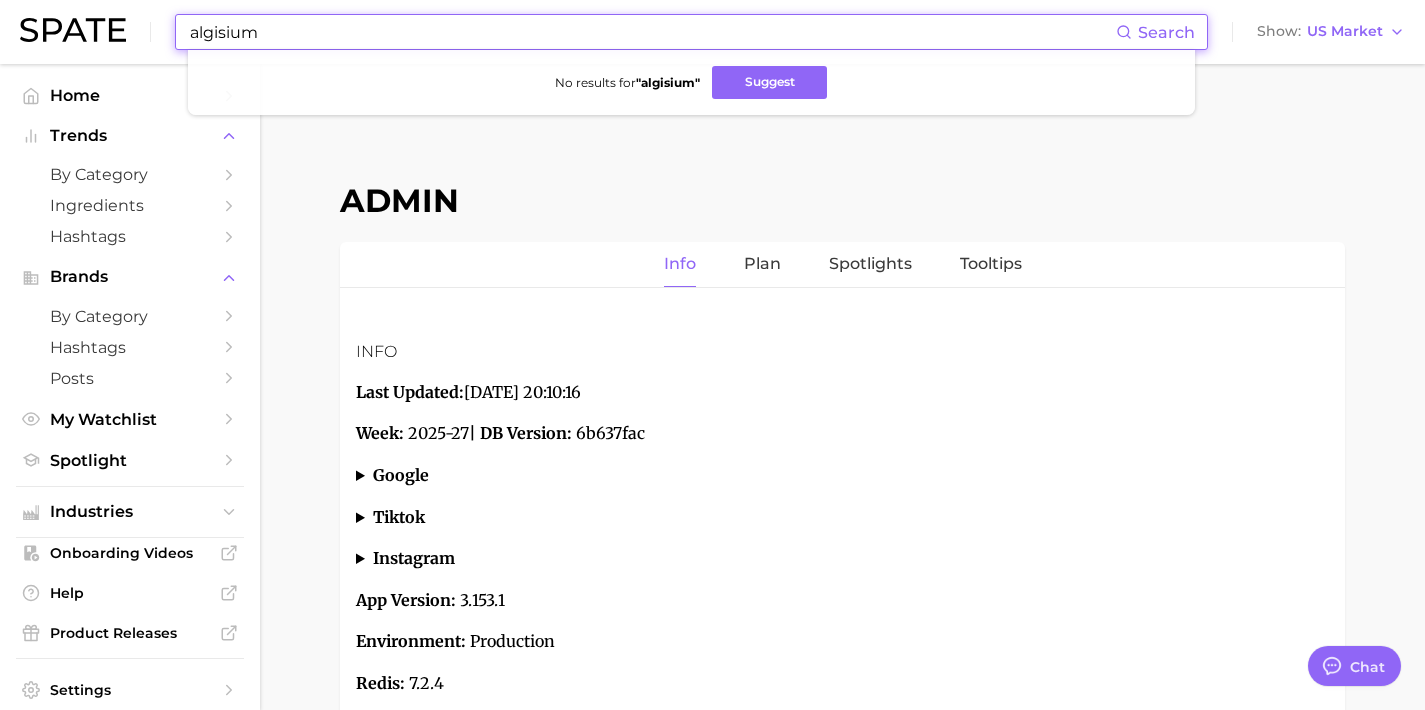 drag, startPoint x: 439, startPoint y: 33, endPoint x: 87, endPoint y: -6, distance: 354.15393 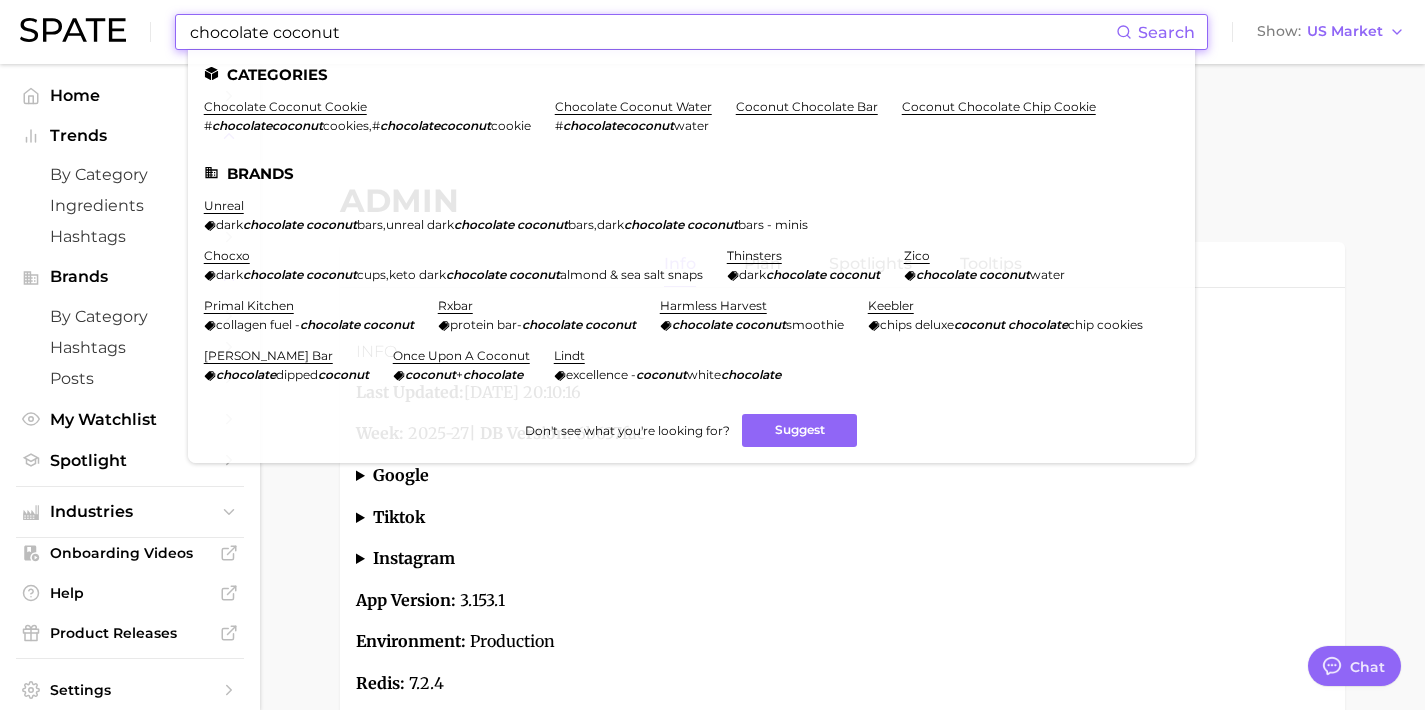 drag, startPoint x: 378, startPoint y: 29, endPoint x: 113, endPoint y: 7, distance: 265.91165 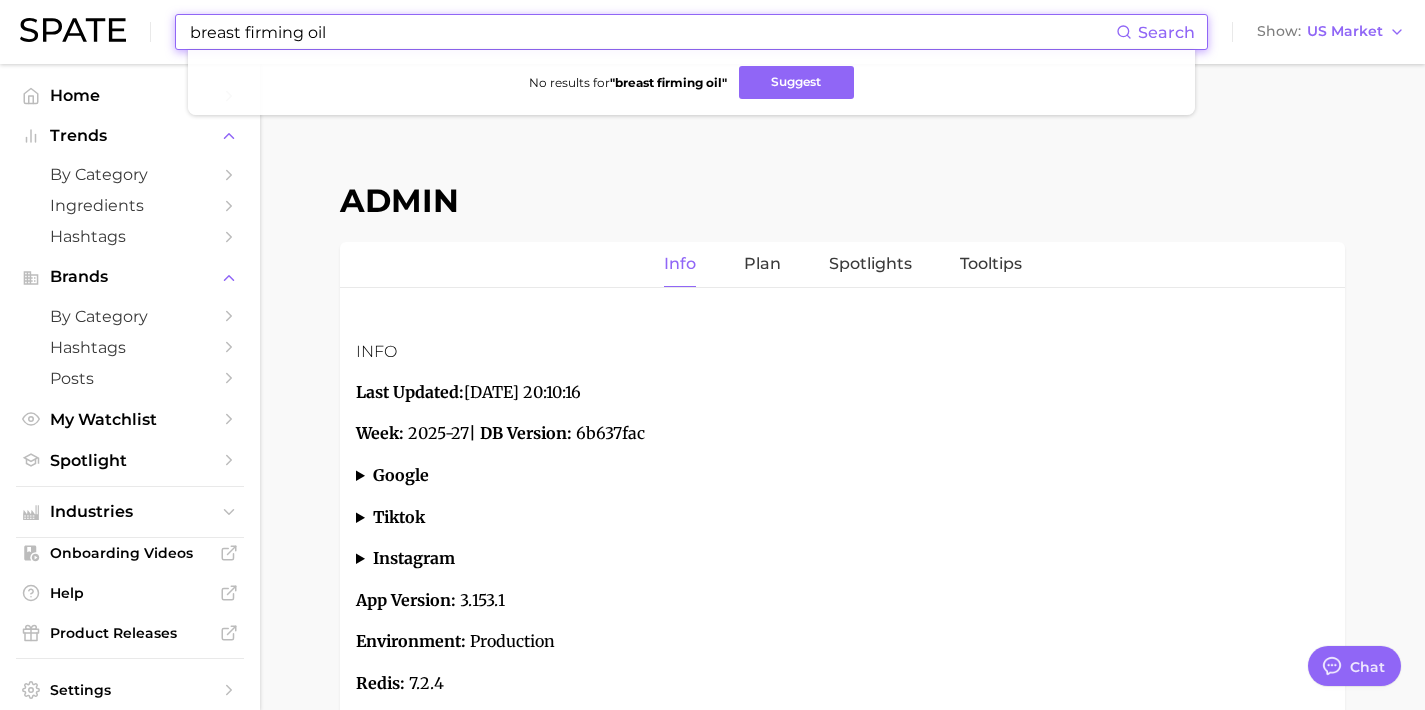 drag, startPoint x: 370, startPoint y: 31, endPoint x: 176, endPoint y: 19, distance: 194.37077 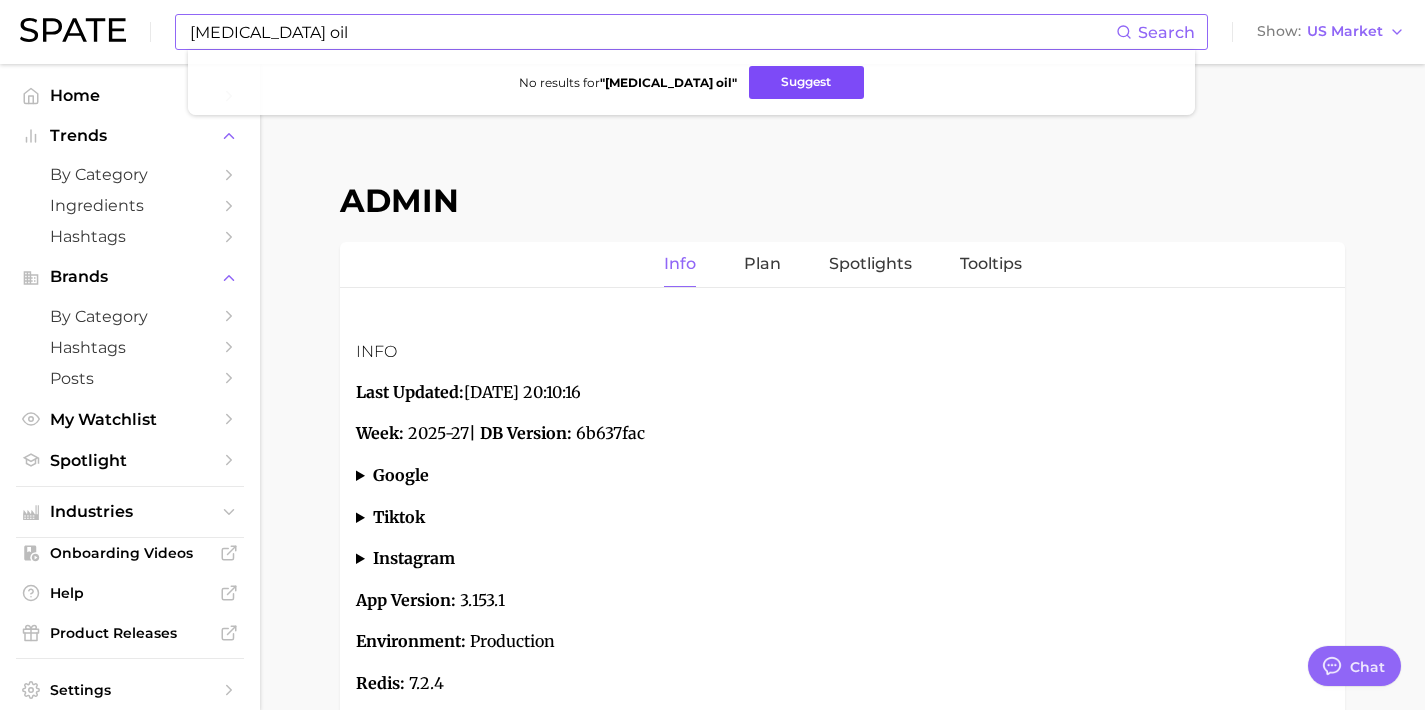 click on "Suggest" at bounding box center [806, 82] 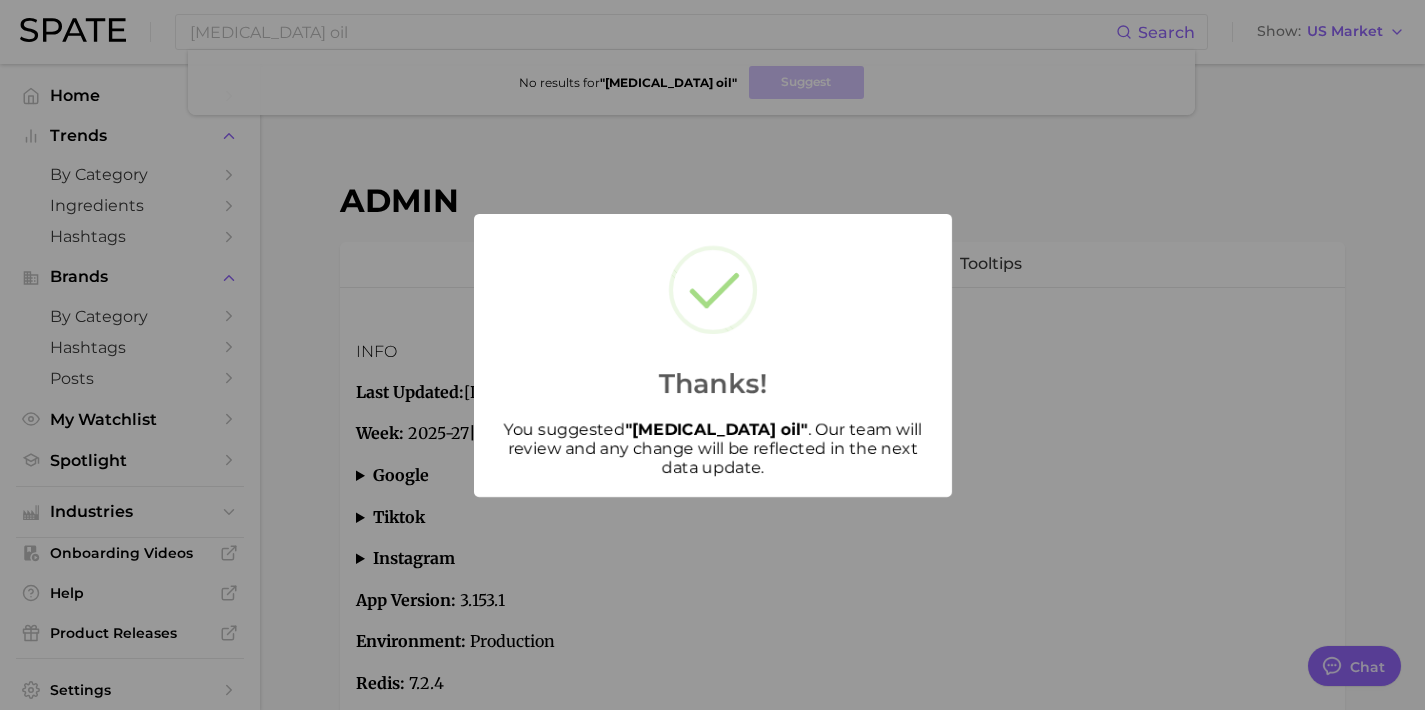 click on "Thanks!
You suggested  " [MEDICAL_DATA] oil " . Our team will review and any change will be reflected in the next data update." at bounding box center [712, 355] 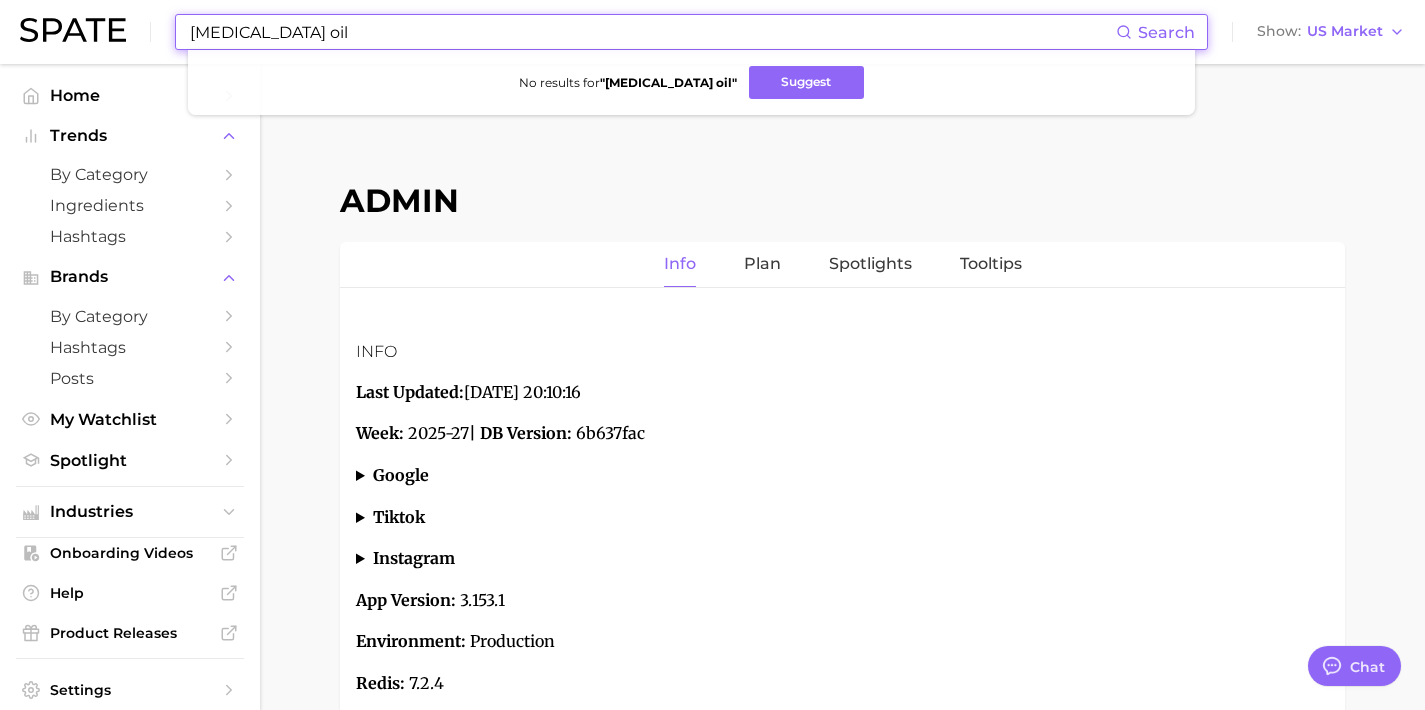 drag, startPoint x: 391, startPoint y: 36, endPoint x: 48, endPoint y: 36, distance: 343 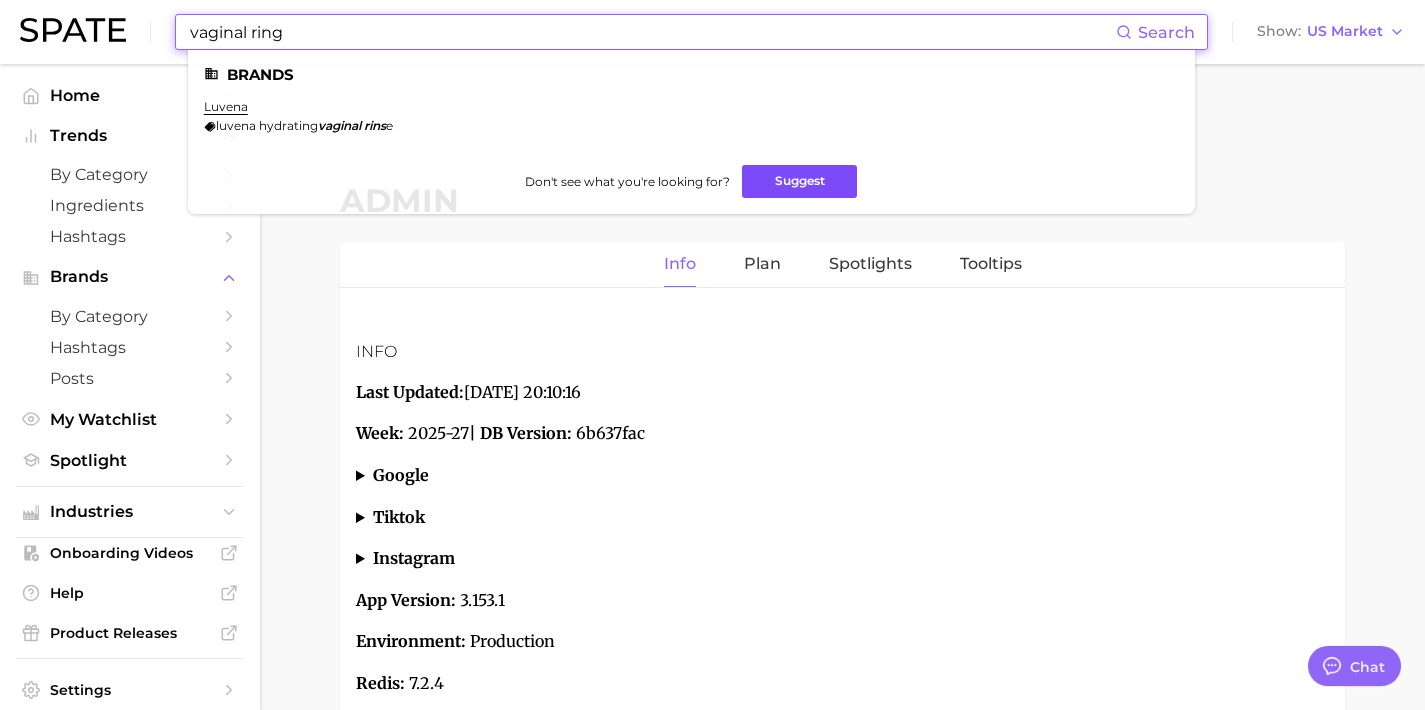 click on "Suggest" at bounding box center (799, 181) 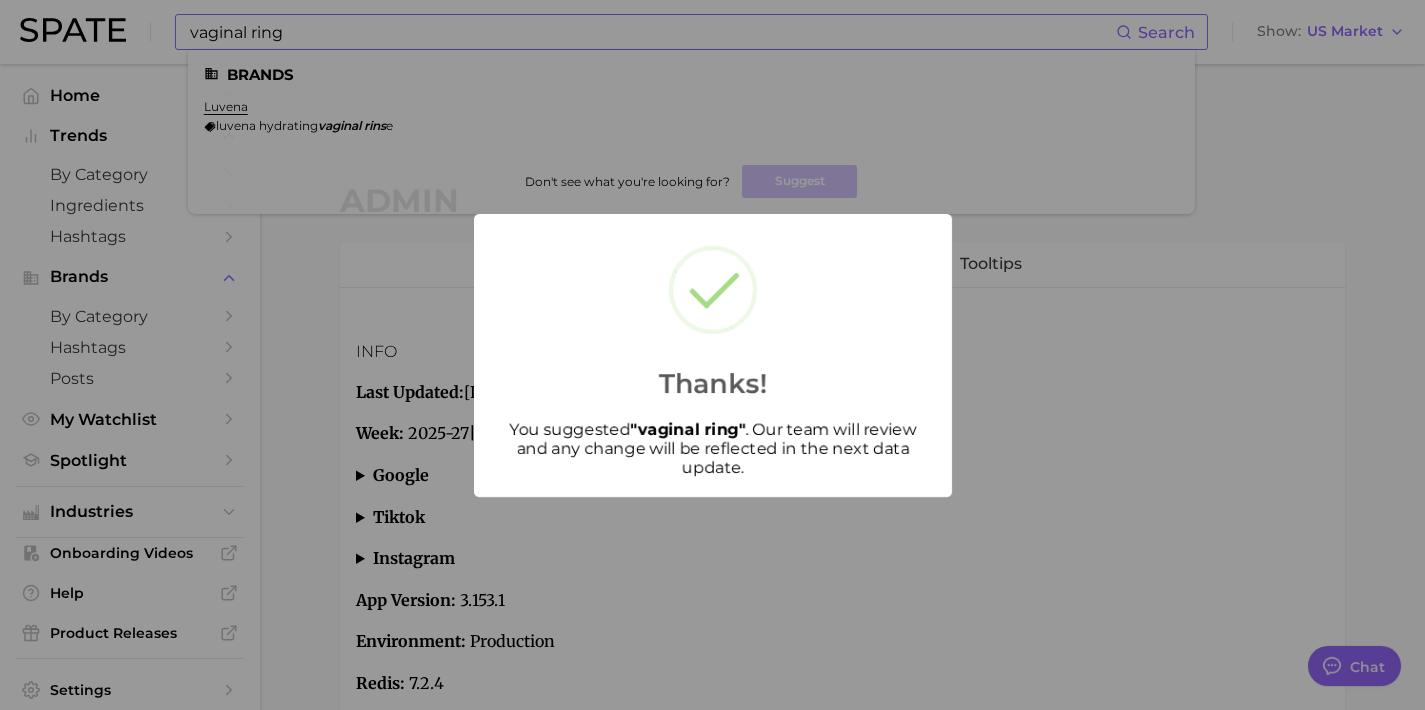 click on "Thanks!
You suggested  " vaginal ring " . Our team will review and any change will be reflected in the next data update." at bounding box center [712, 355] 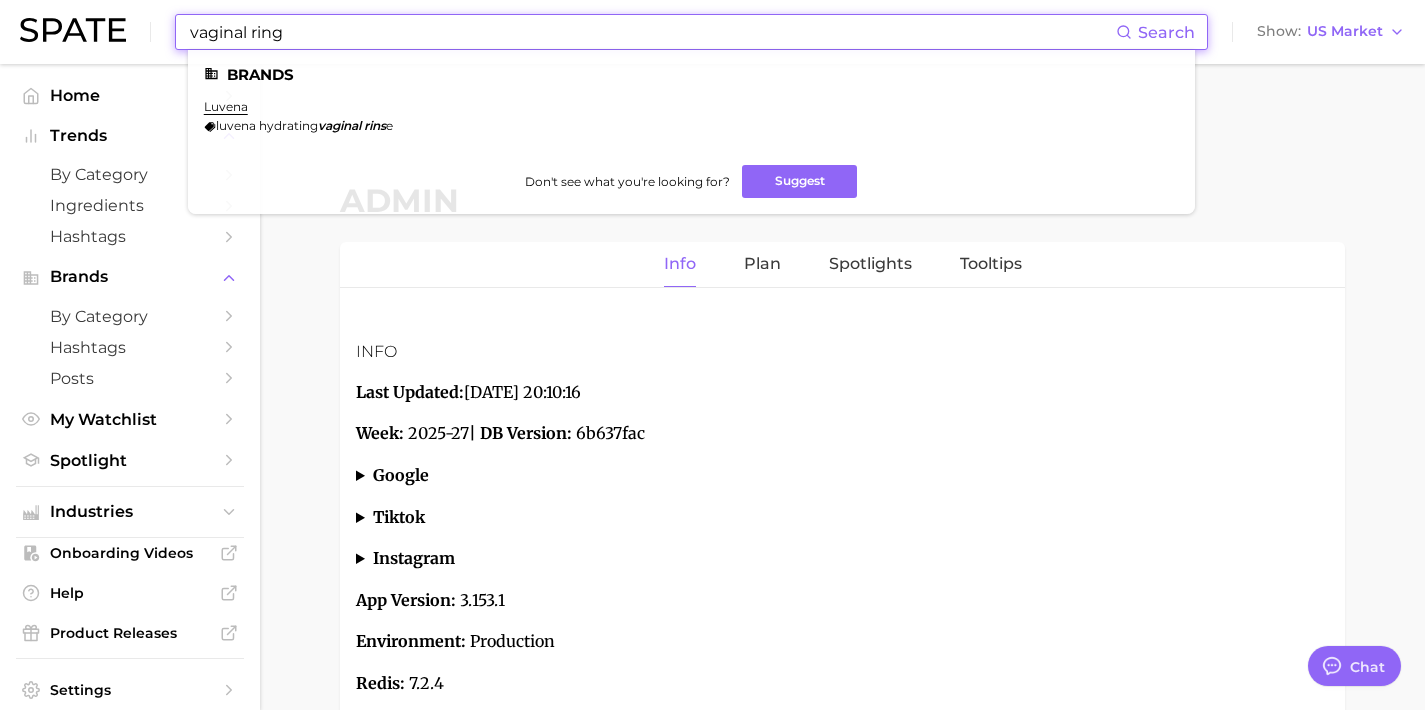 drag, startPoint x: 405, startPoint y: 43, endPoint x: 137, endPoint y: 17, distance: 269.25824 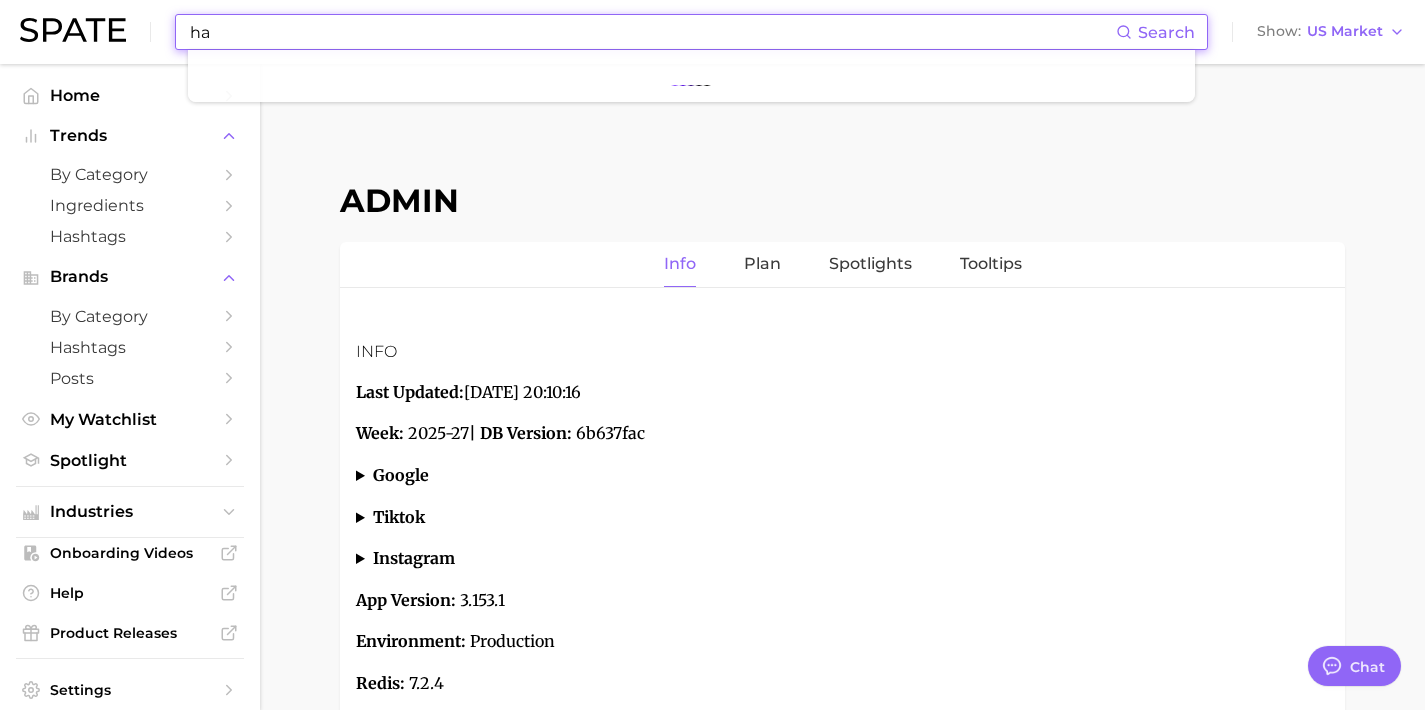 type on "h" 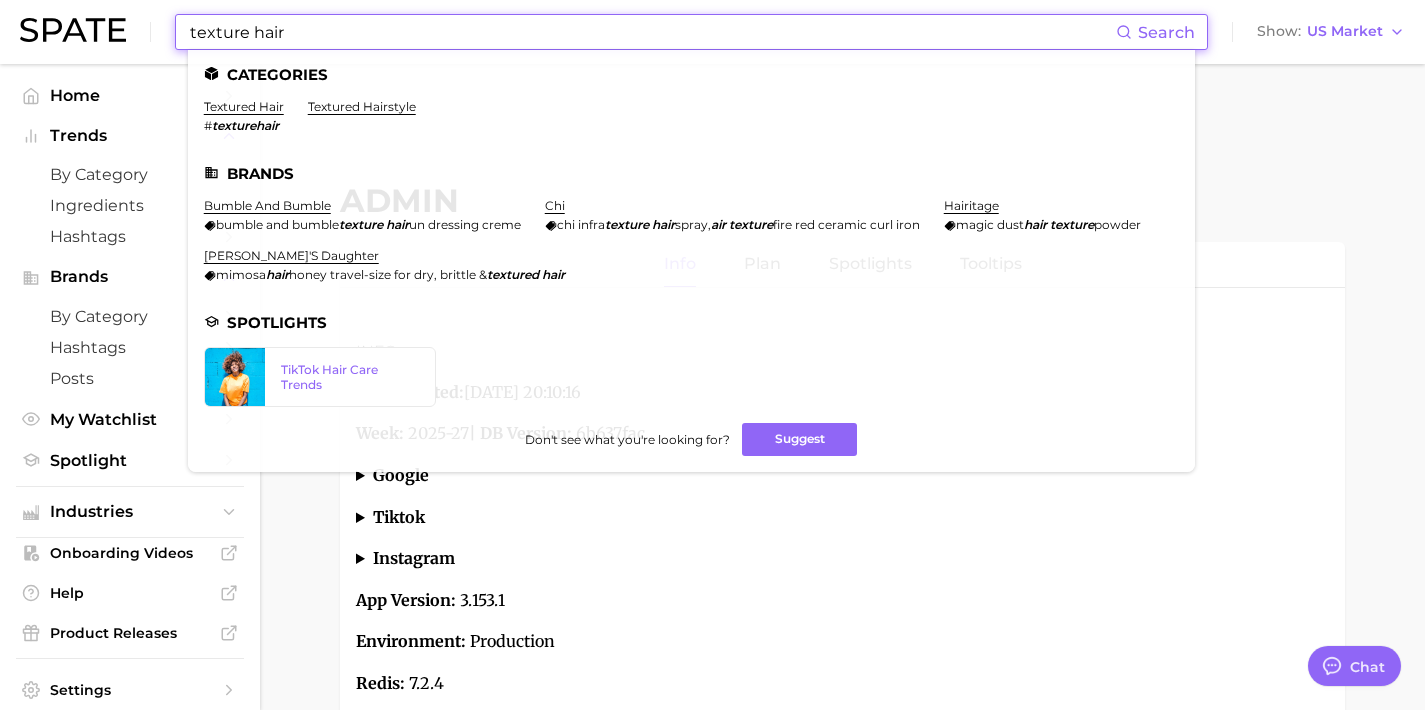 drag, startPoint x: 314, startPoint y: 42, endPoint x: 246, endPoint y: 34, distance: 68.46897 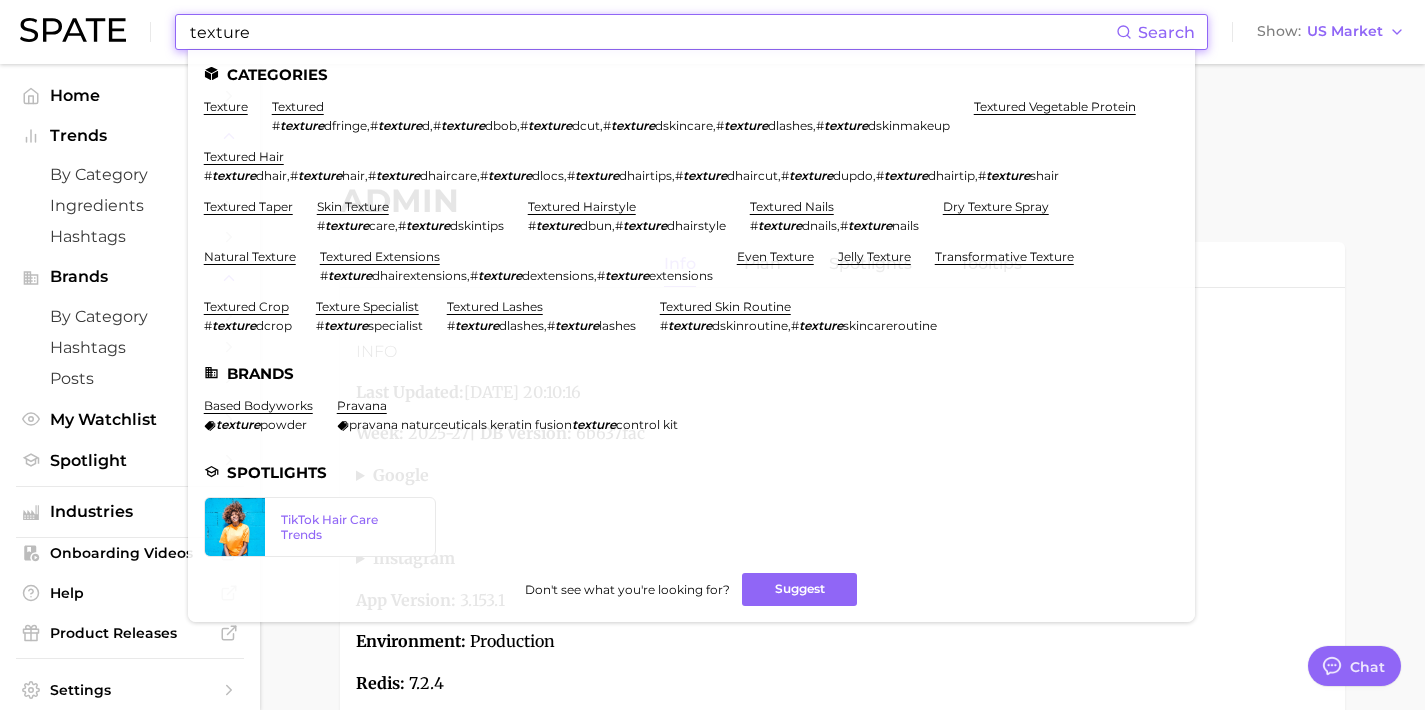 drag, startPoint x: 358, startPoint y: 33, endPoint x: 184, endPoint y: 23, distance: 174.28712 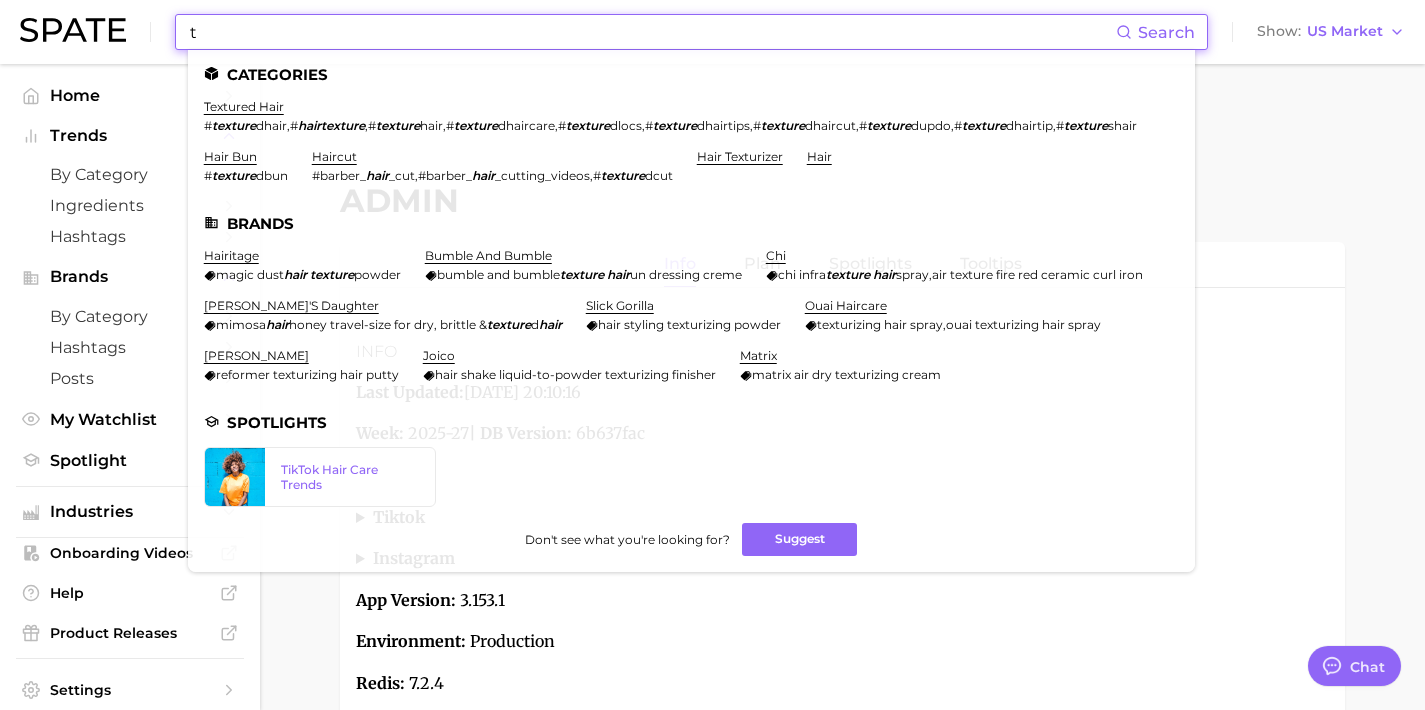drag, startPoint x: 323, startPoint y: 35, endPoint x: 183, endPoint y: 21, distance: 140.69826 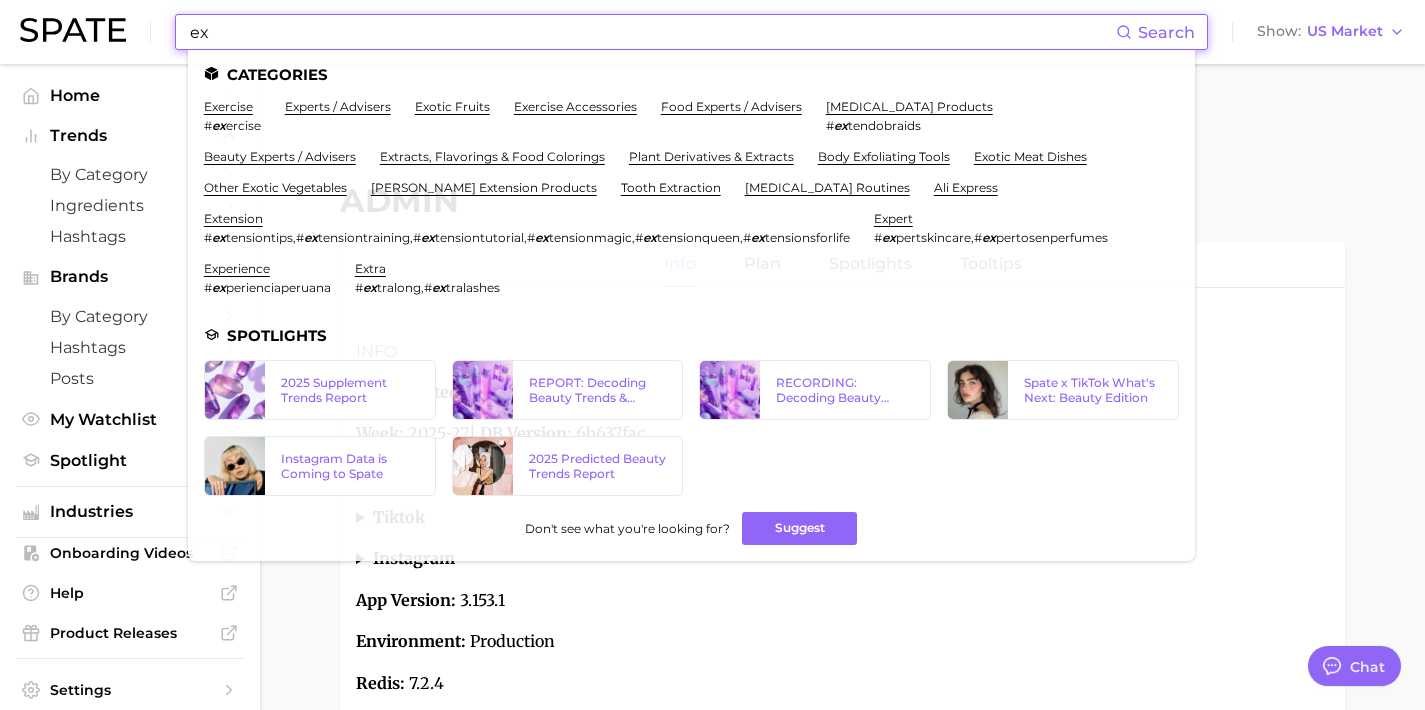 drag, startPoint x: 336, startPoint y: 41, endPoint x: 88, endPoint y: 4, distance: 250.74489 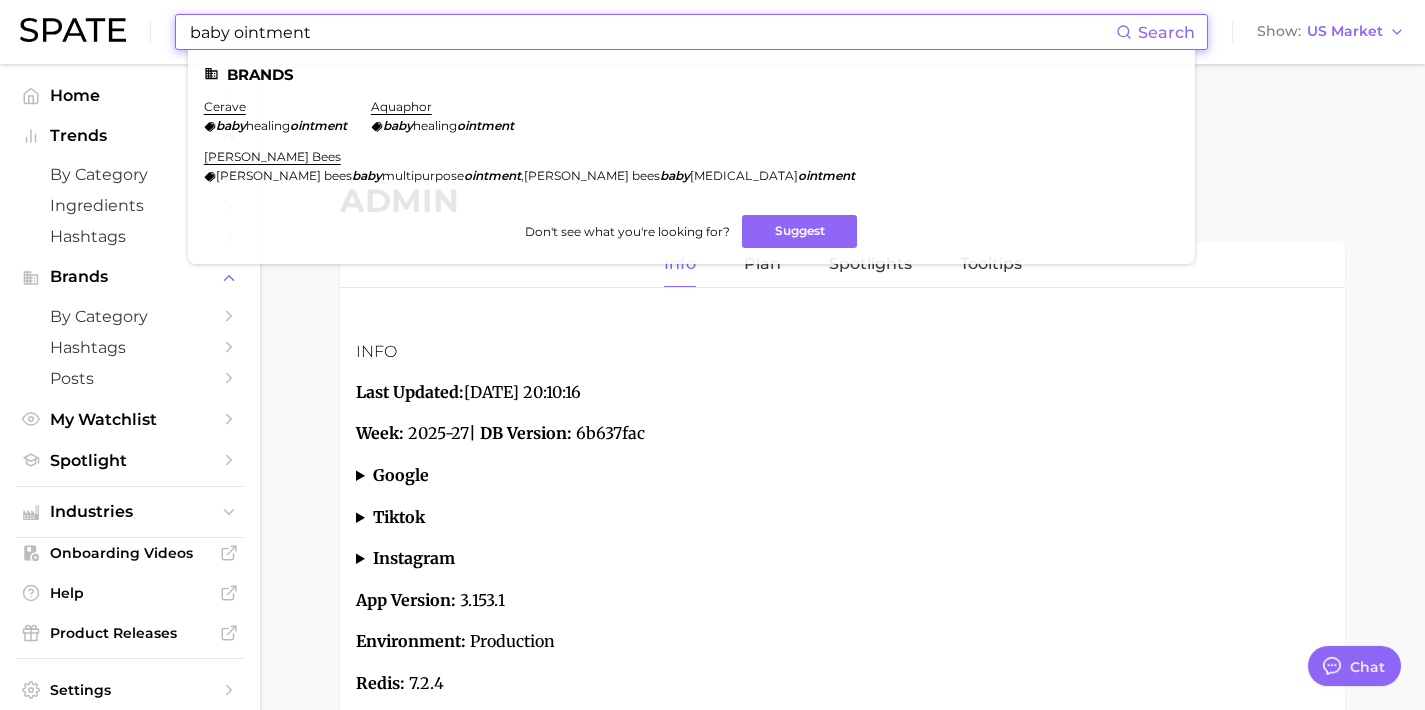 drag, startPoint x: 330, startPoint y: 30, endPoint x: 154, endPoint y: 27, distance: 176.02557 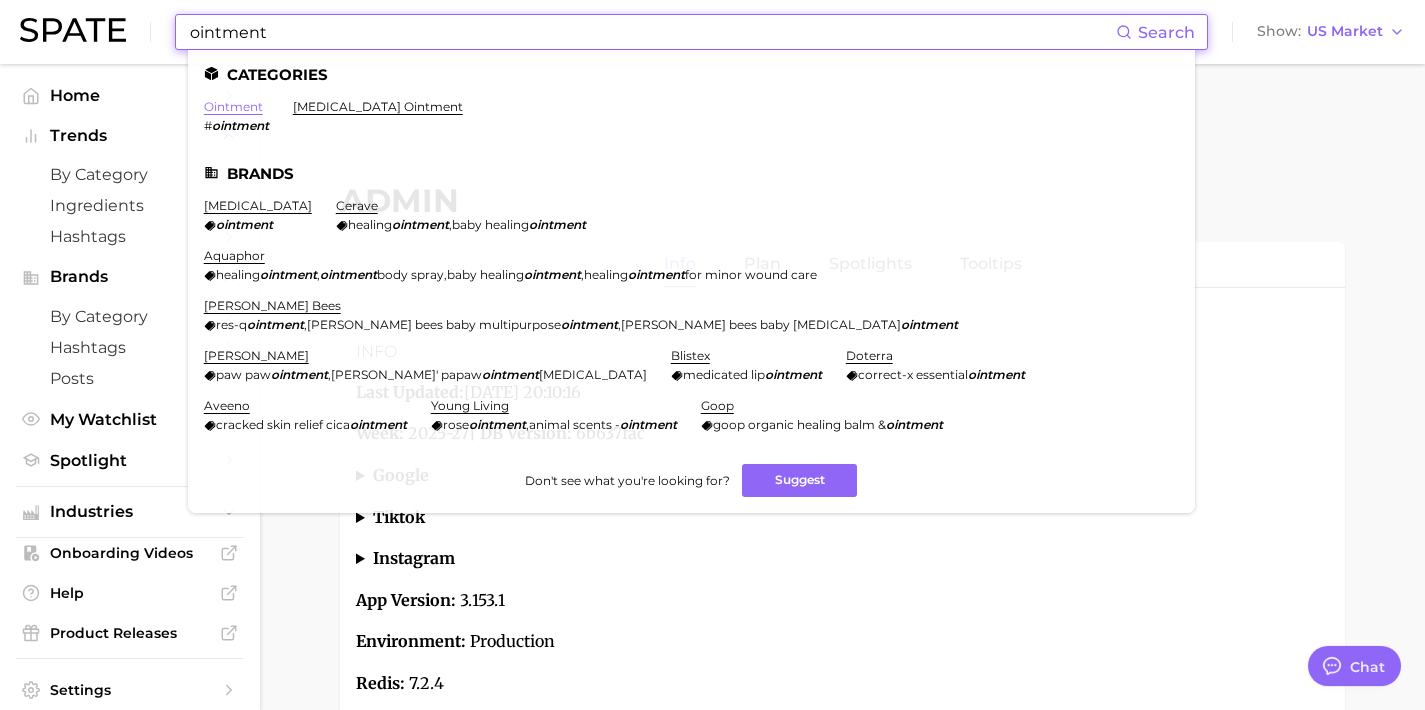 type on "ointment" 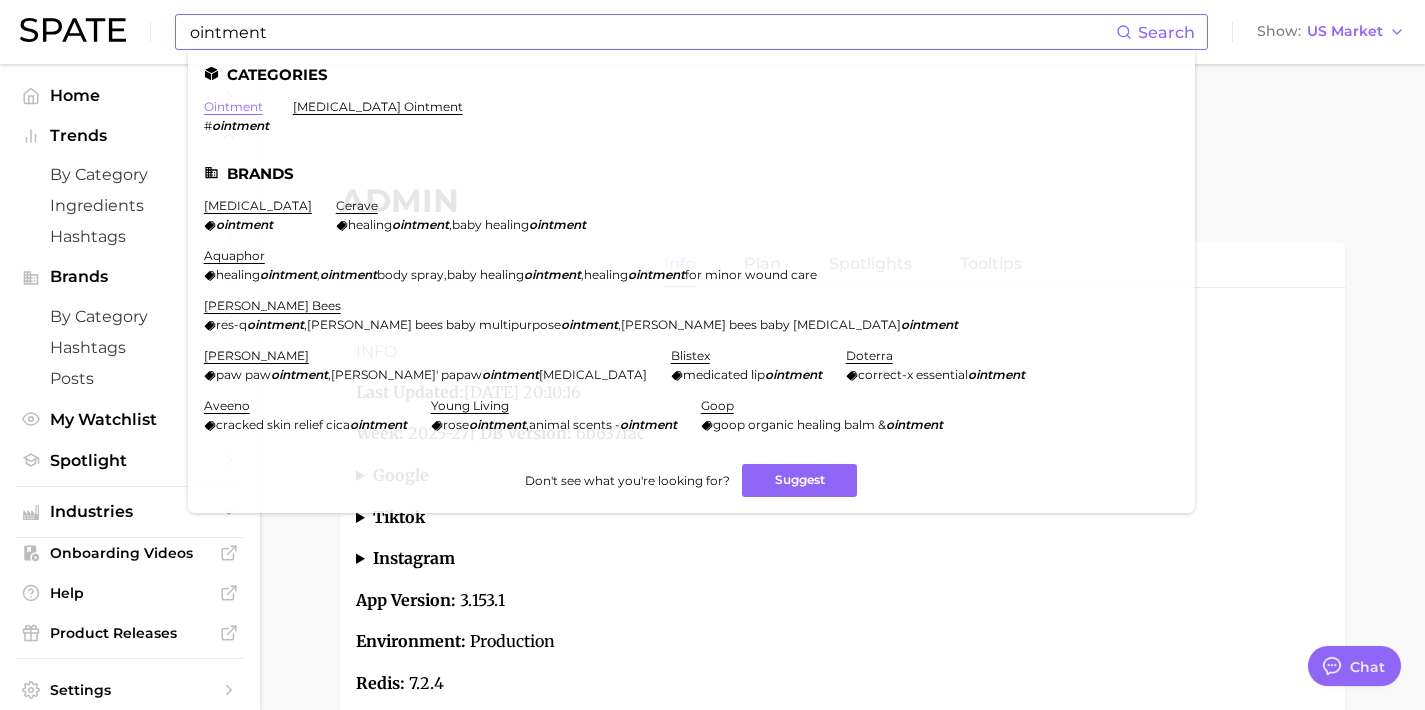click on "ointment" at bounding box center [233, 106] 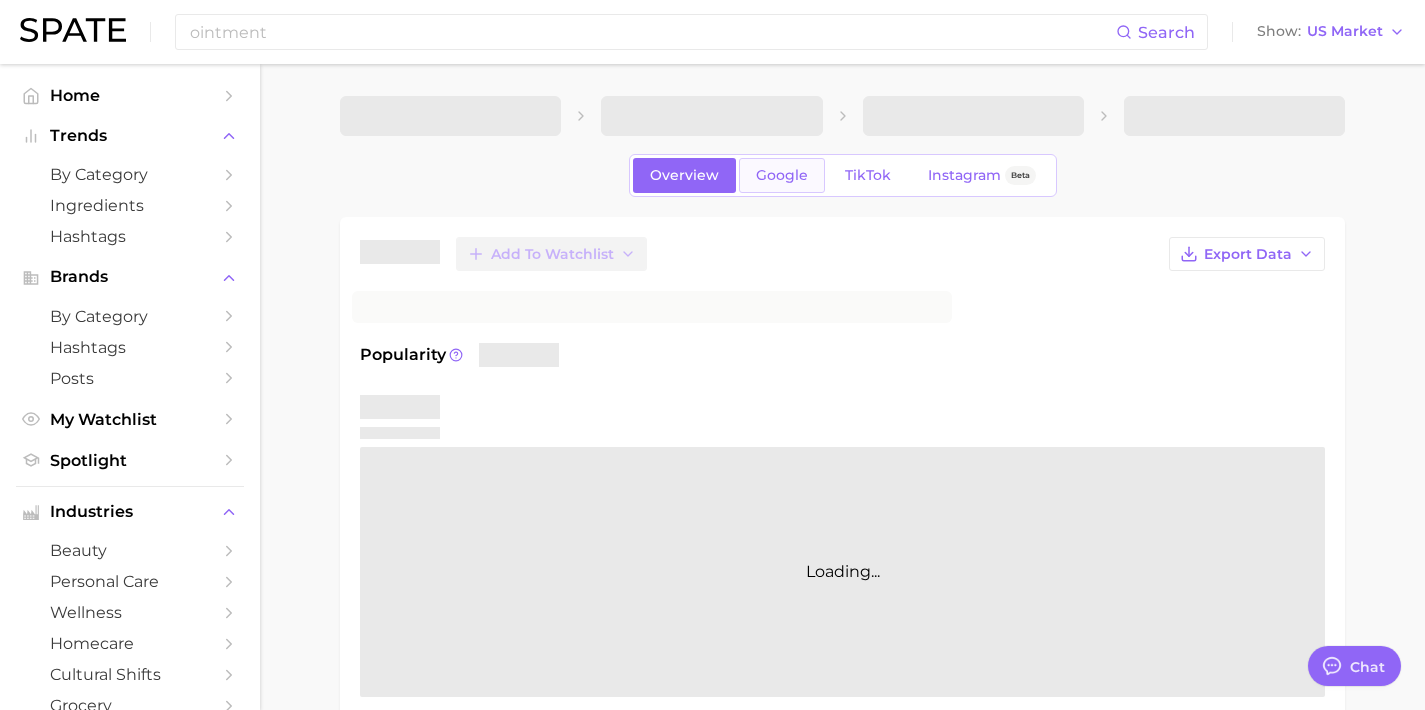 click on "Google" at bounding box center (782, 175) 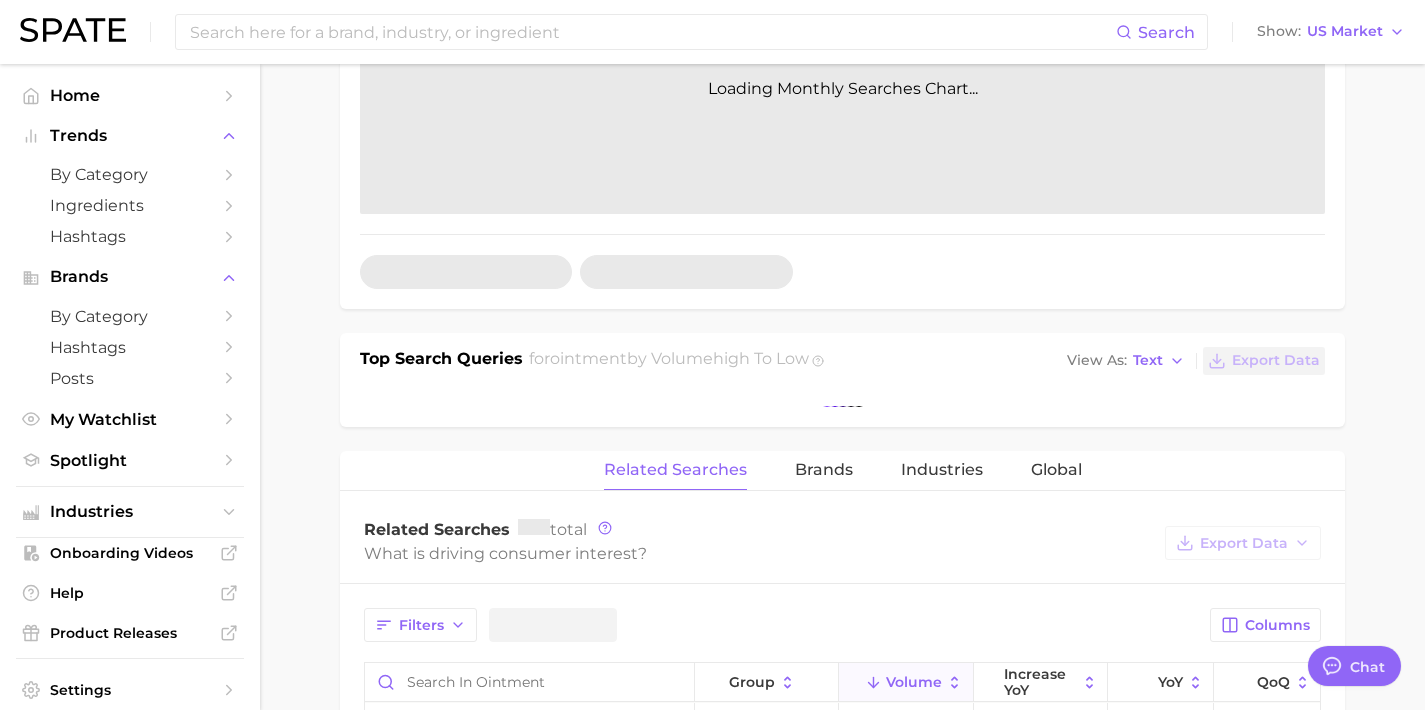 scroll, scrollTop: 500, scrollLeft: 0, axis: vertical 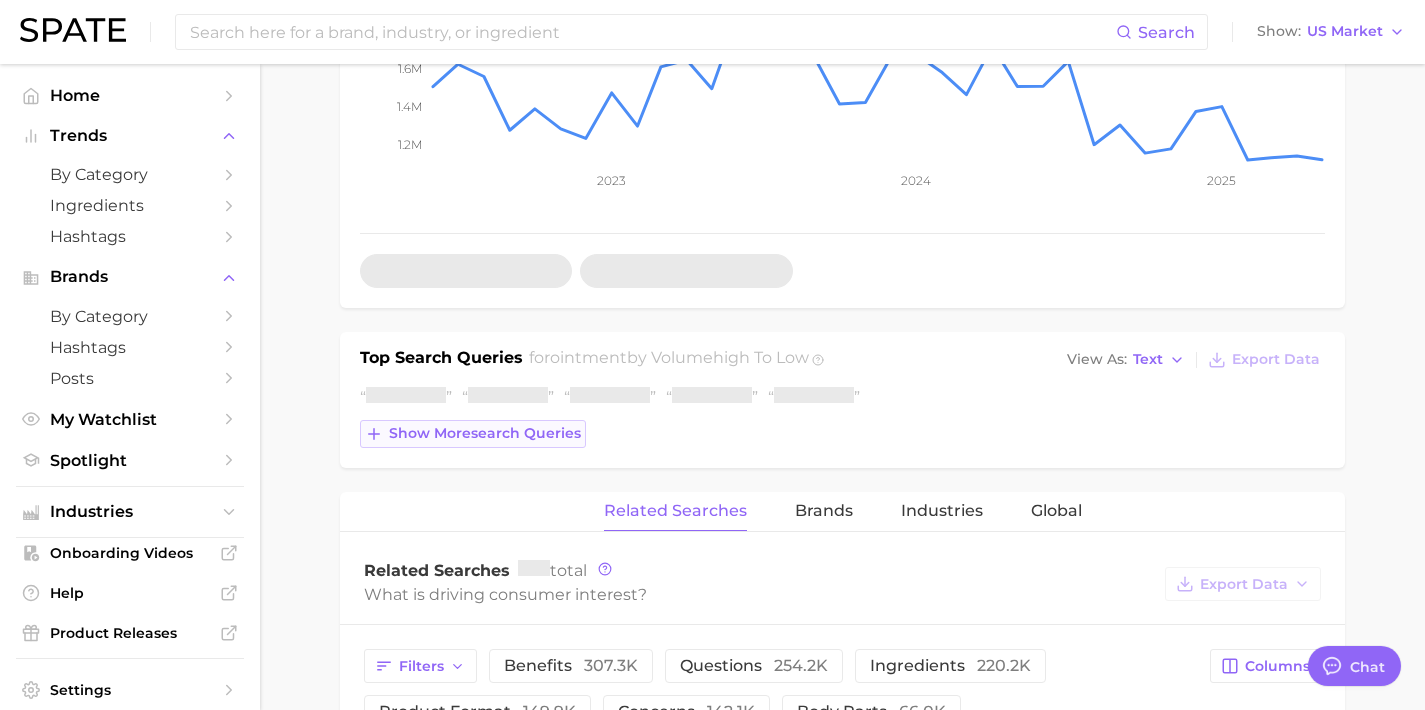 click on "Show more  search queries" at bounding box center (485, 433) 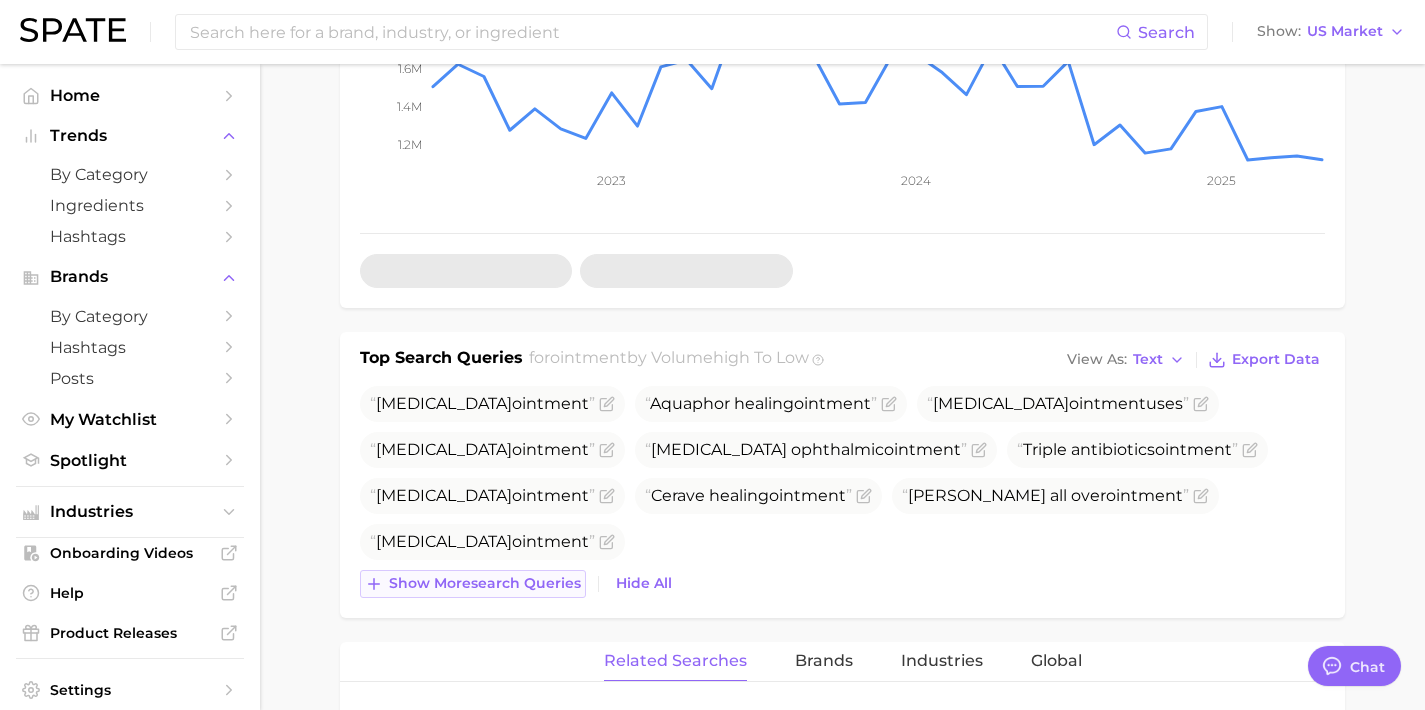 click on "Show more  search queries" at bounding box center (485, 583) 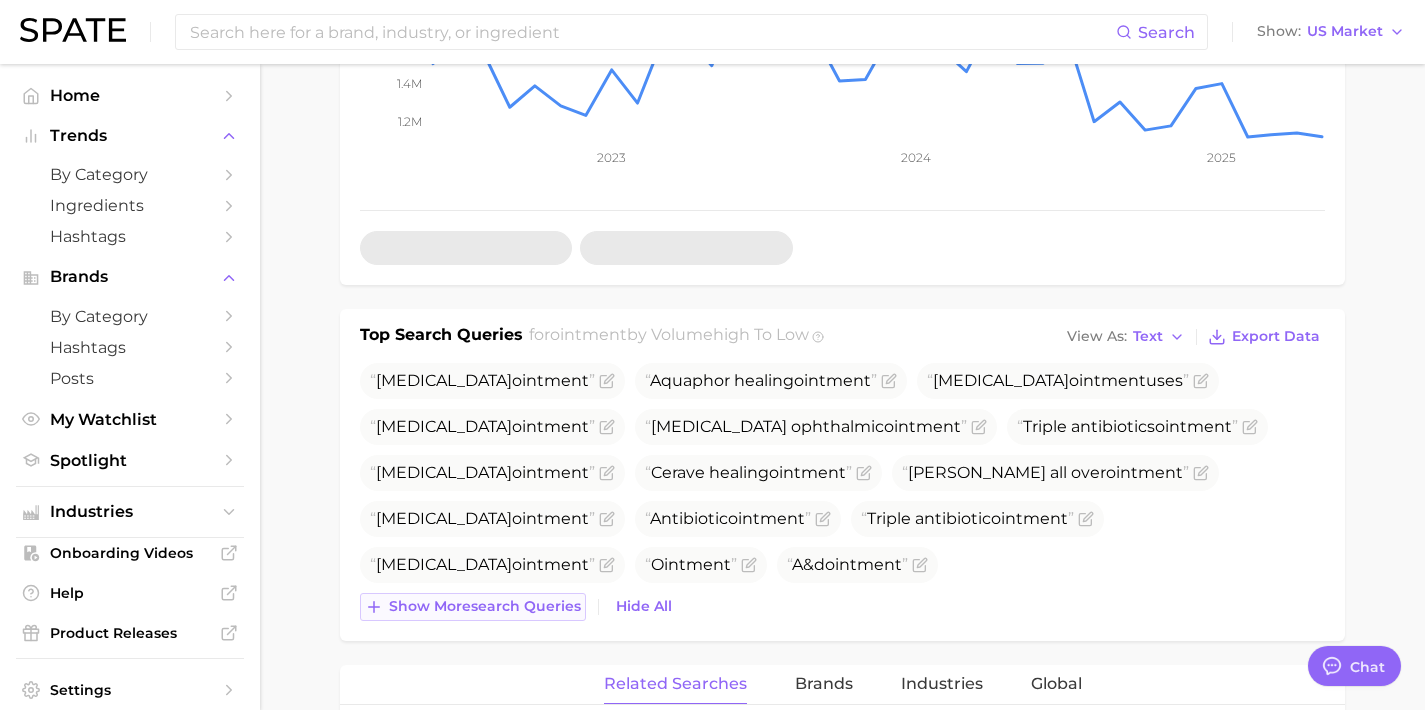 scroll, scrollTop: 527, scrollLeft: 0, axis: vertical 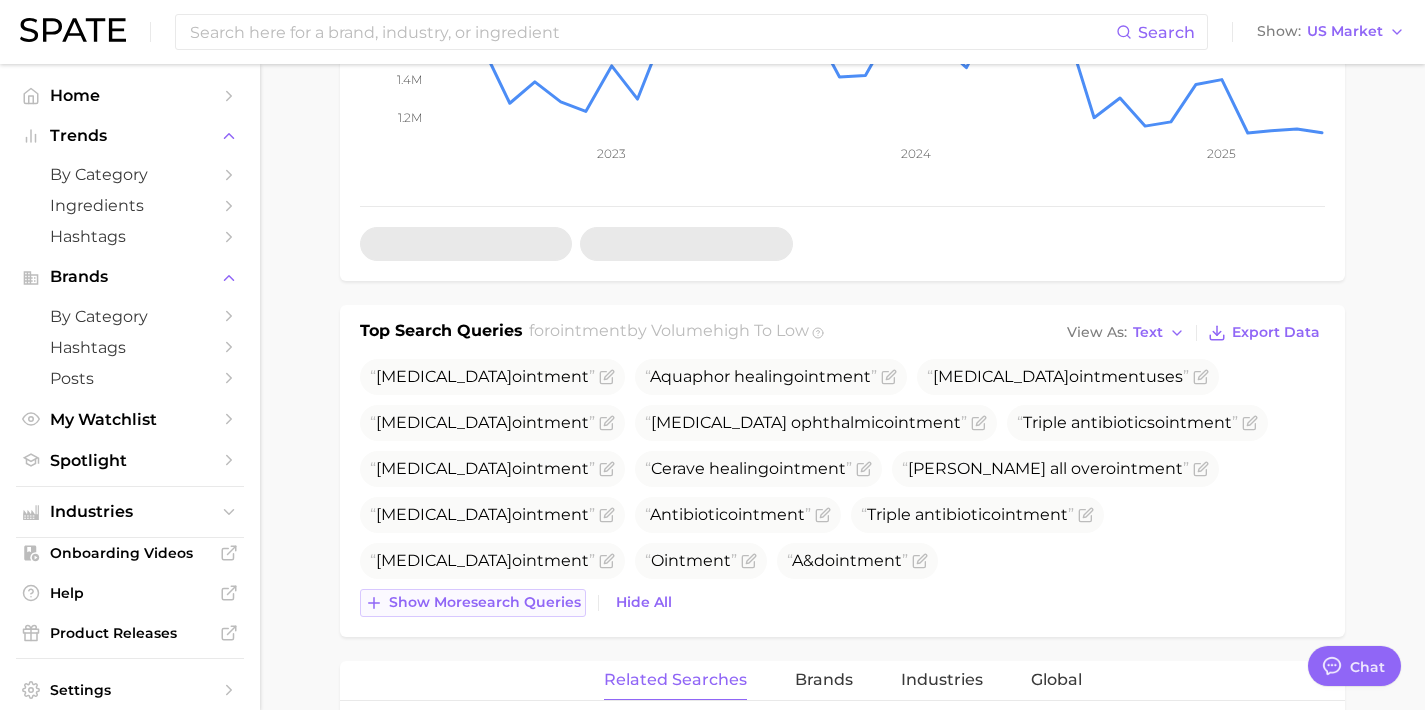 click on "Show more  search queries" at bounding box center [485, 602] 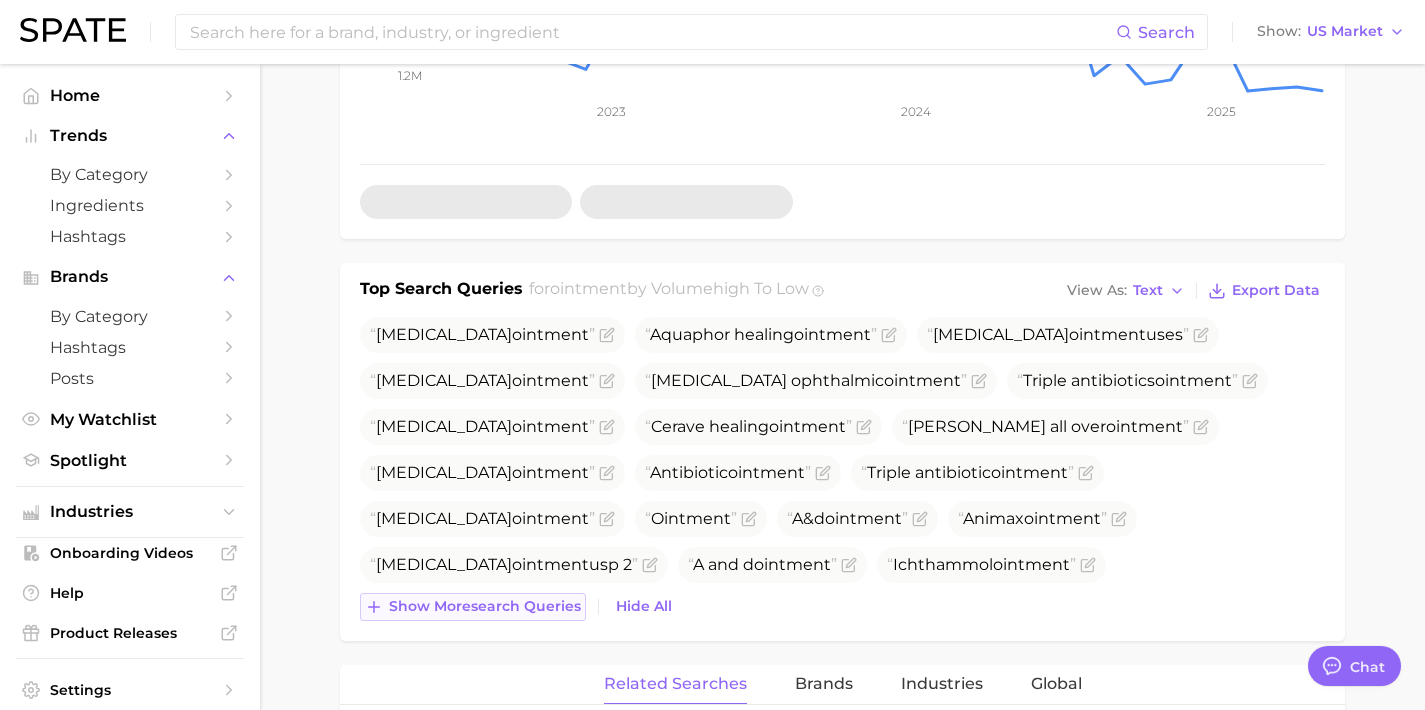 type on "x" 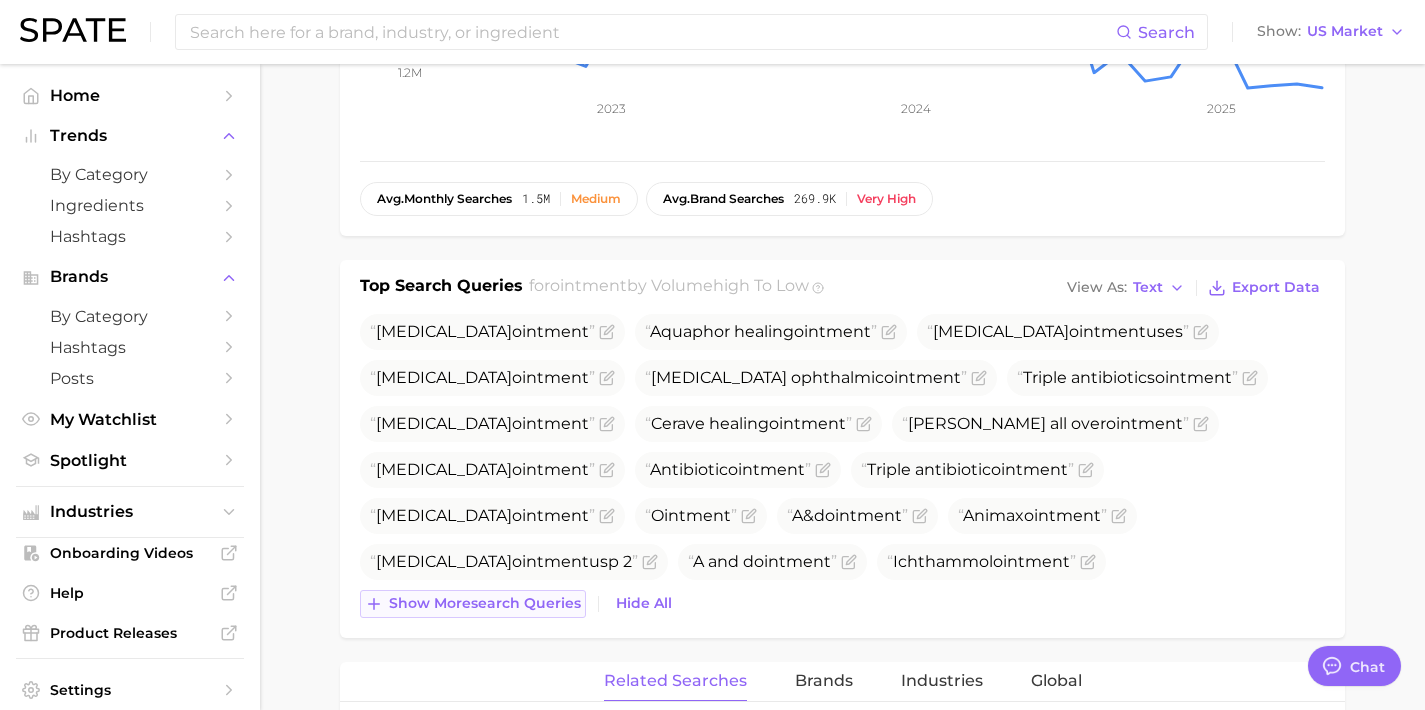 scroll, scrollTop: 575, scrollLeft: 0, axis: vertical 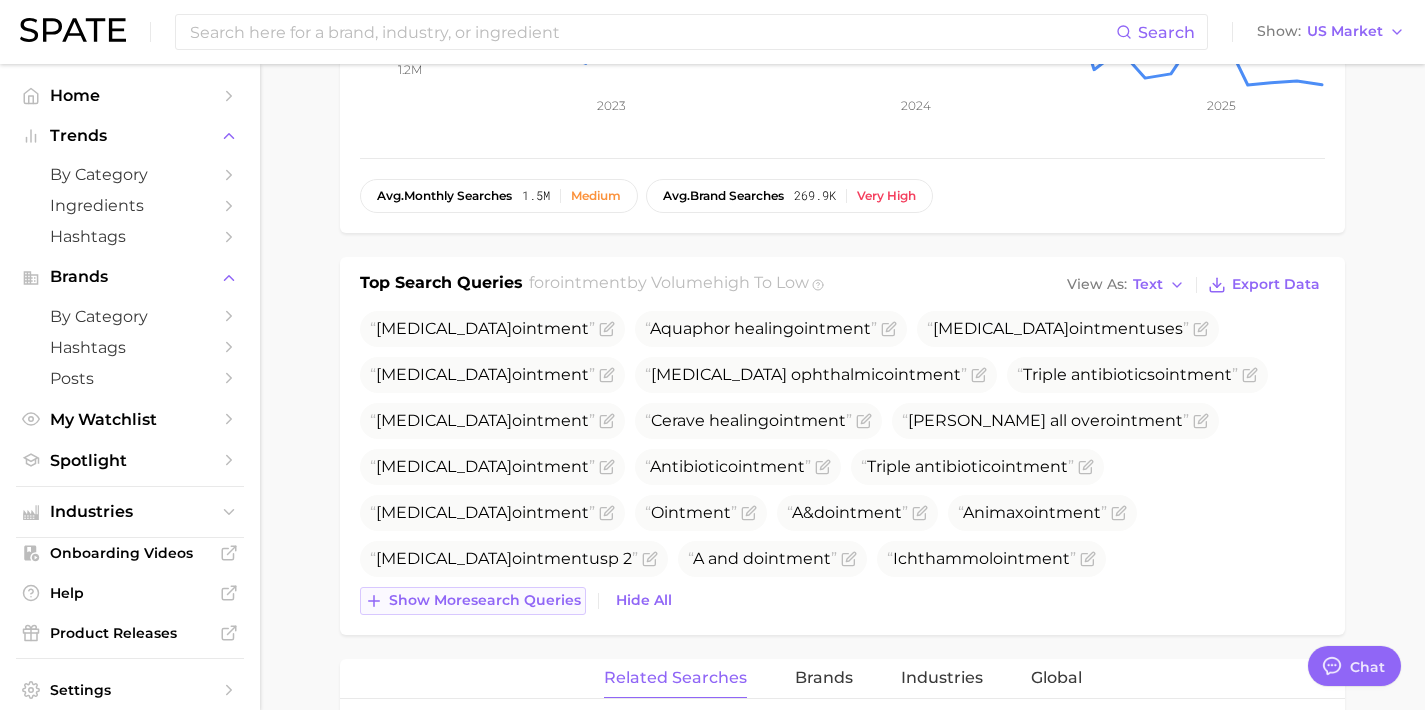click on "Show more  search queries" at bounding box center (485, 600) 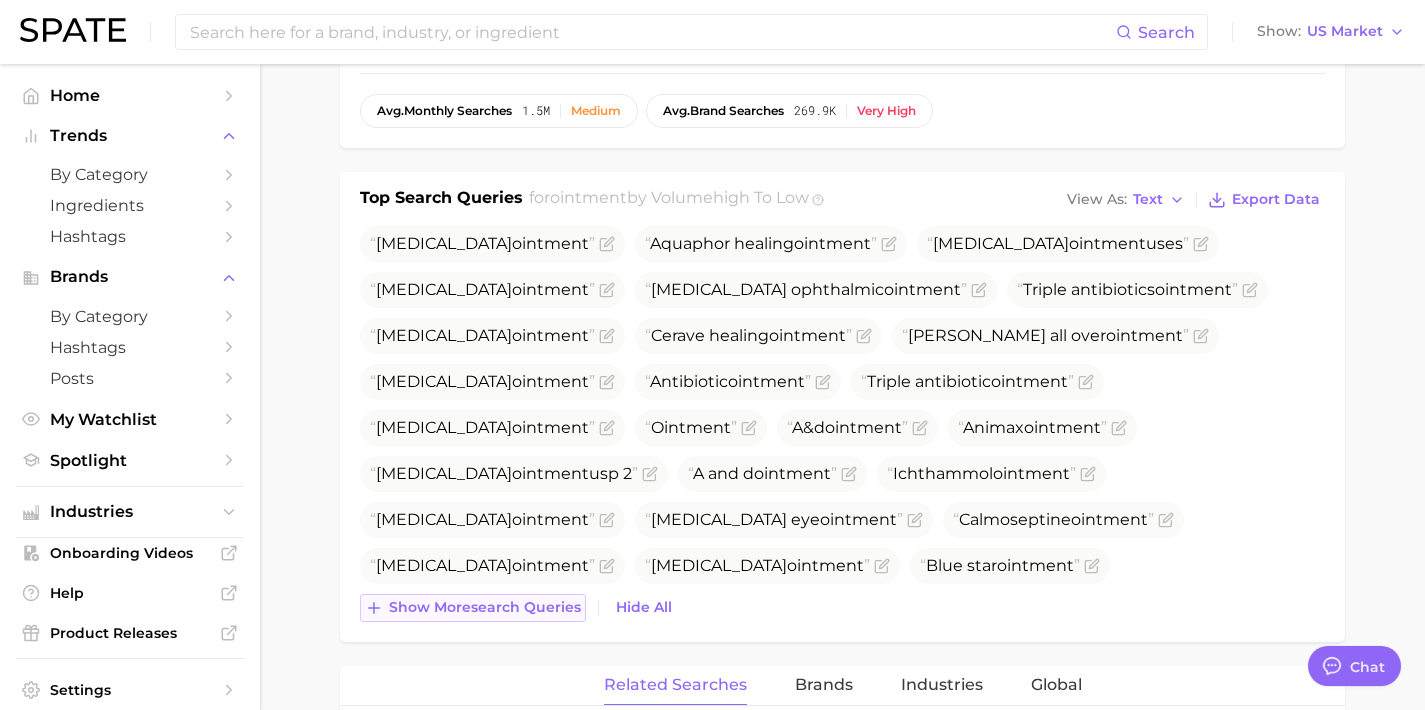 click on "Show more  search queries" at bounding box center (473, 608) 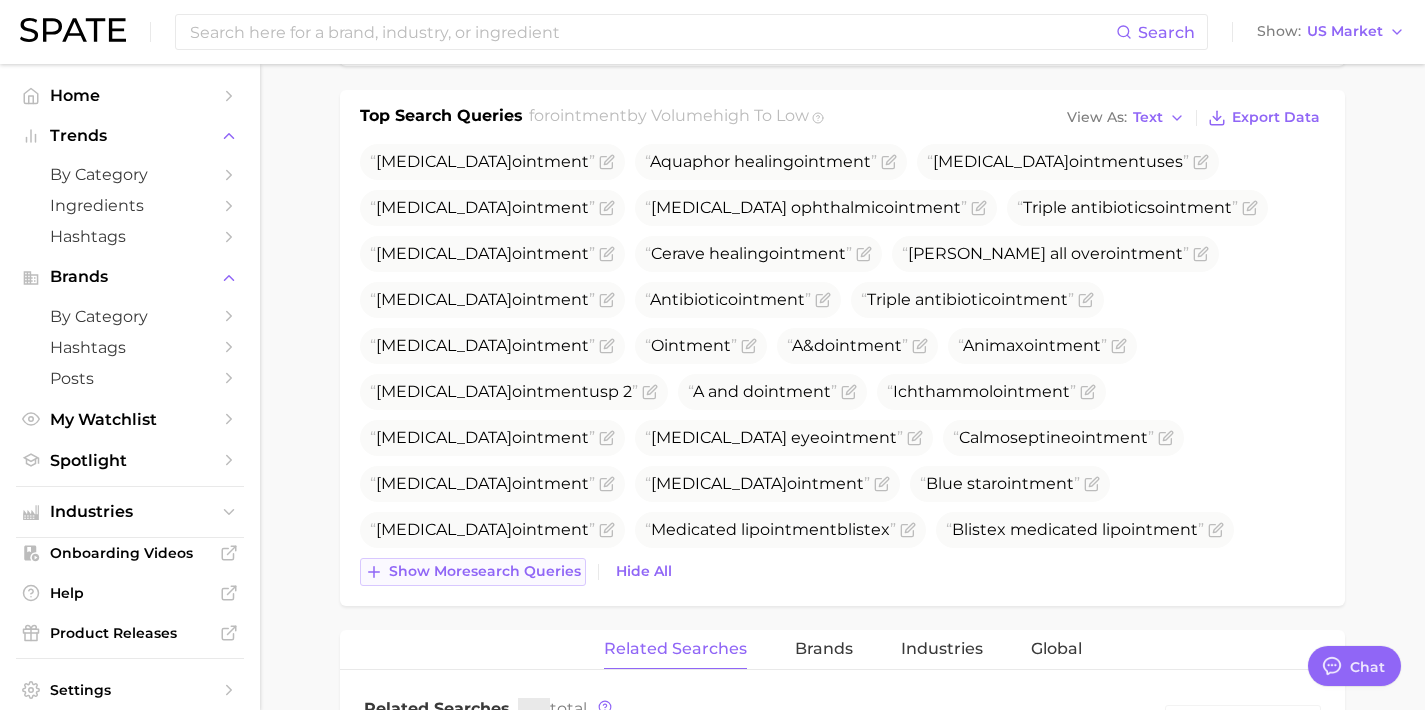 scroll, scrollTop: 751, scrollLeft: 0, axis: vertical 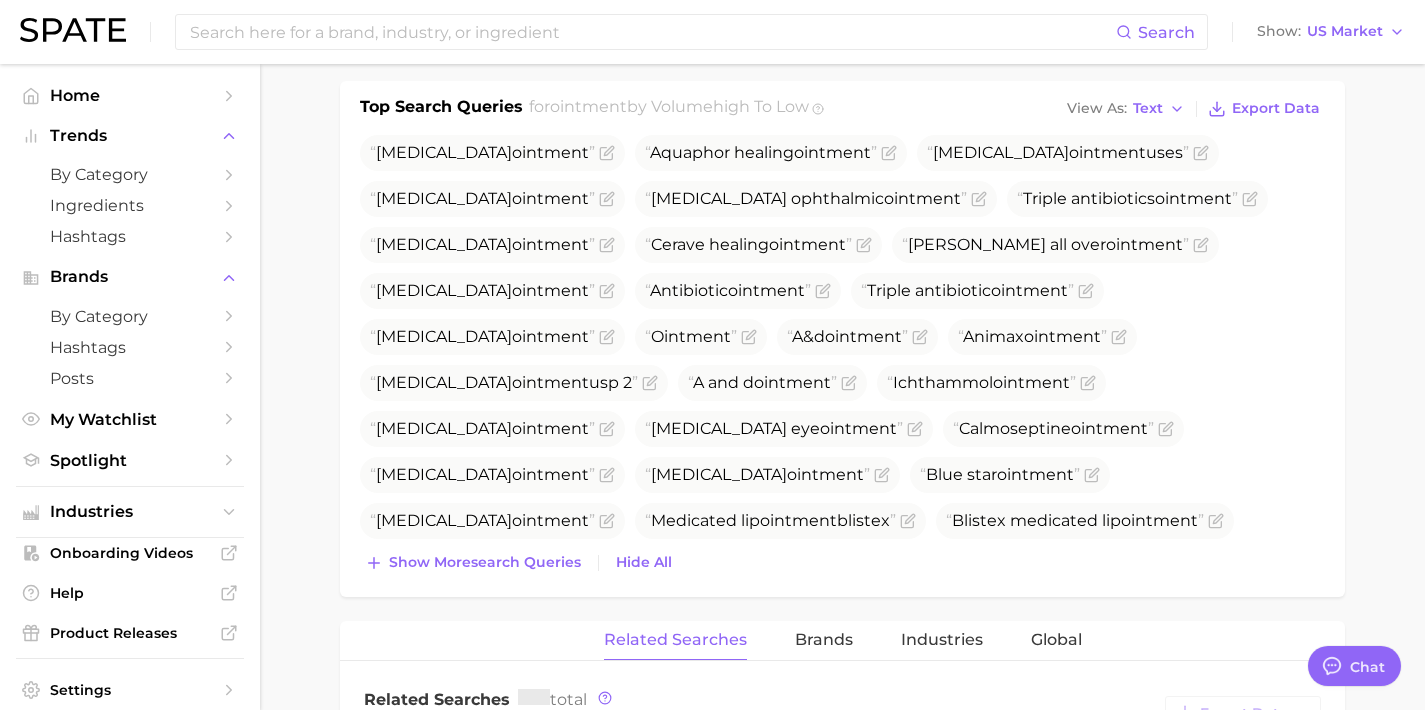 click on "Top Search Queries for  ointment  by Volume  high to low View As Text Export Data [MEDICAL_DATA]  ointment Aquaphor healing  ointment [MEDICAL_DATA]  ointment  uses [MEDICAL_DATA]  ointment [MEDICAL_DATA] ophthalmic  ointment Triple antibiotics  ointment [MEDICAL_DATA]  ointment Cerave healing  ointment [PERSON_NAME] all over  ointment [MEDICAL_DATA]  ointment Antibiotic  ointment Triple antibiotic  ointment [MEDICAL_DATA]  ointment Ointment A&d  ointment Animax  ointment [MEDICAL_DATA]  ointment  usp 2 A and d  ointment Ichthammol  ointment [MEDICAL_DATA]  ointment [MEDICAL_DATA] eye  ointment Calmoseptine  ointment [MEDICAL_DATA]  ointment [MEDICAL_DATA]  ointment Blue star  ointment [MEDICAL_DATA]  ointment Medicated lip  ointment  blistex Blistex medicated lip  ointment [PERSON_NAME]  ointment Cerave  ointment Show more  search queries Hide All" at bounding box center [842, 339] 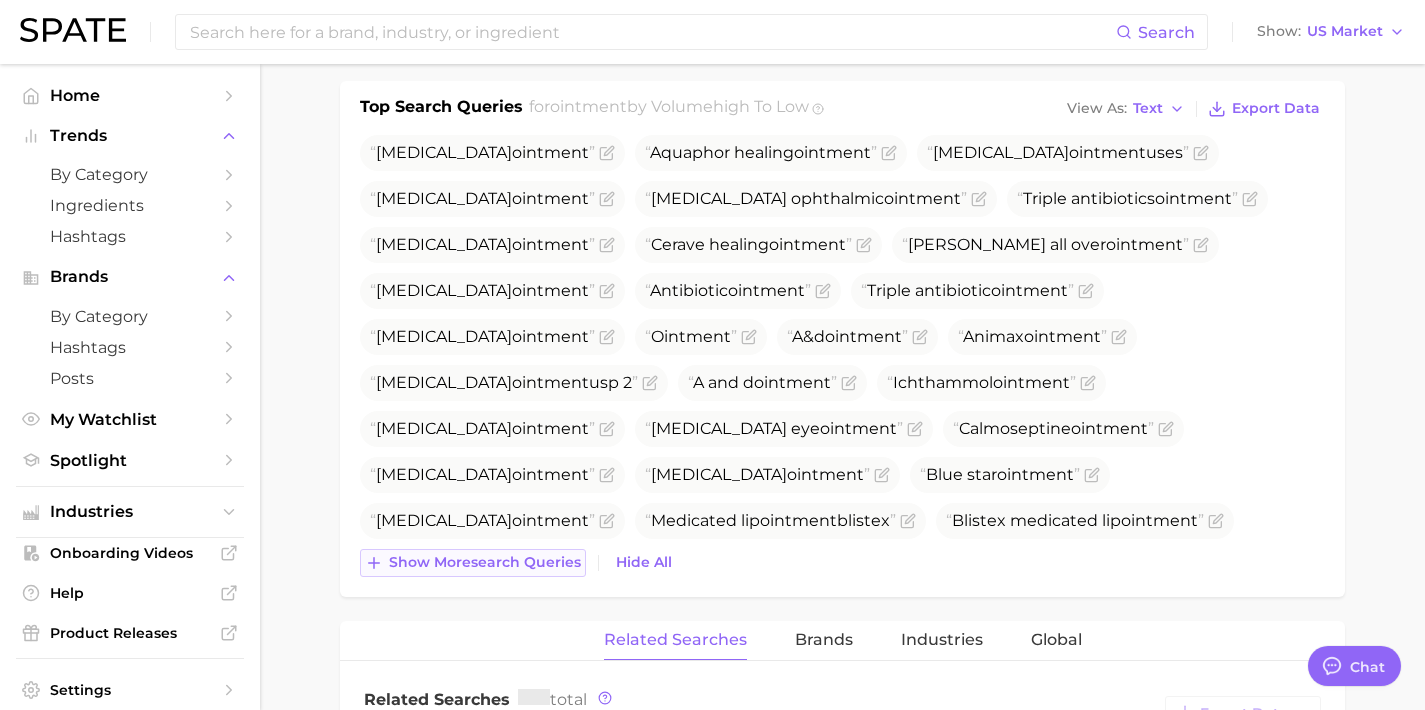 click on "Show more  search queries" at bounding box center [485, 562] 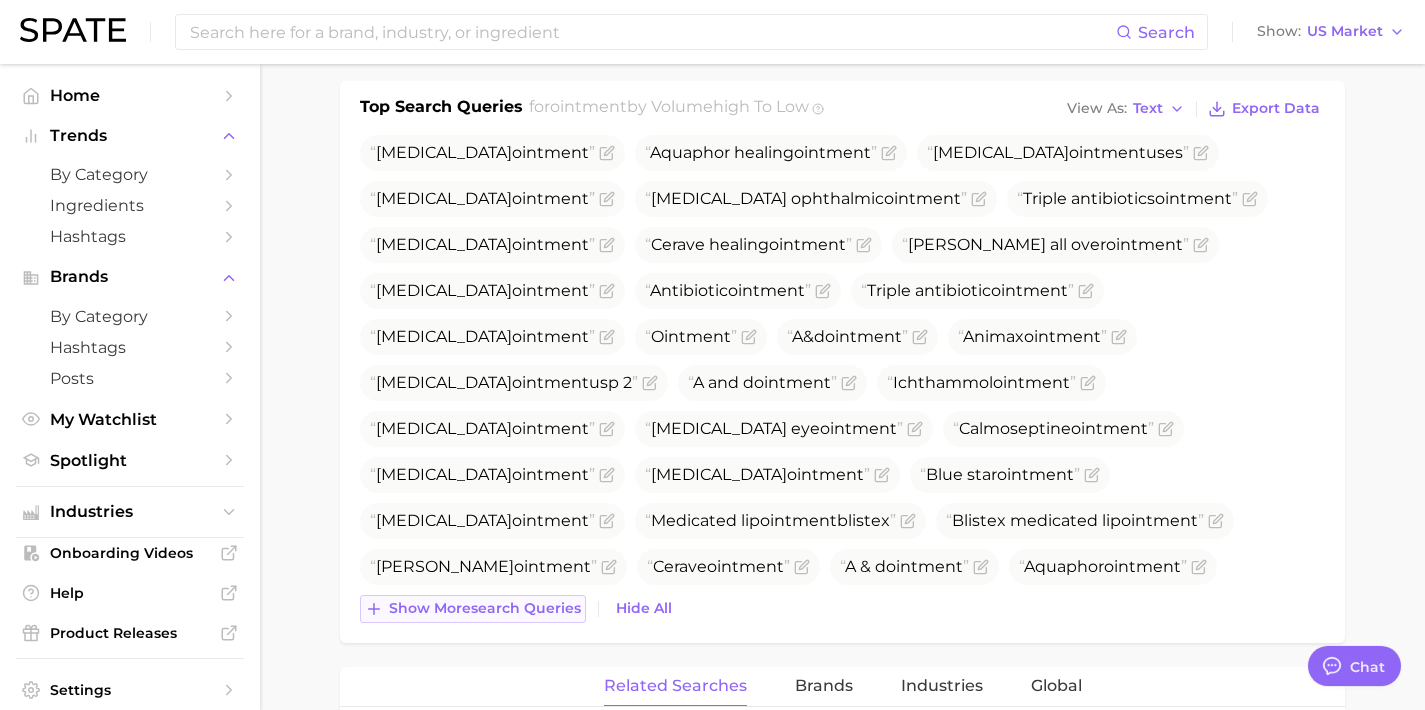scroll, scrollTop: 781, scrollLeft: 0, axis: vertical 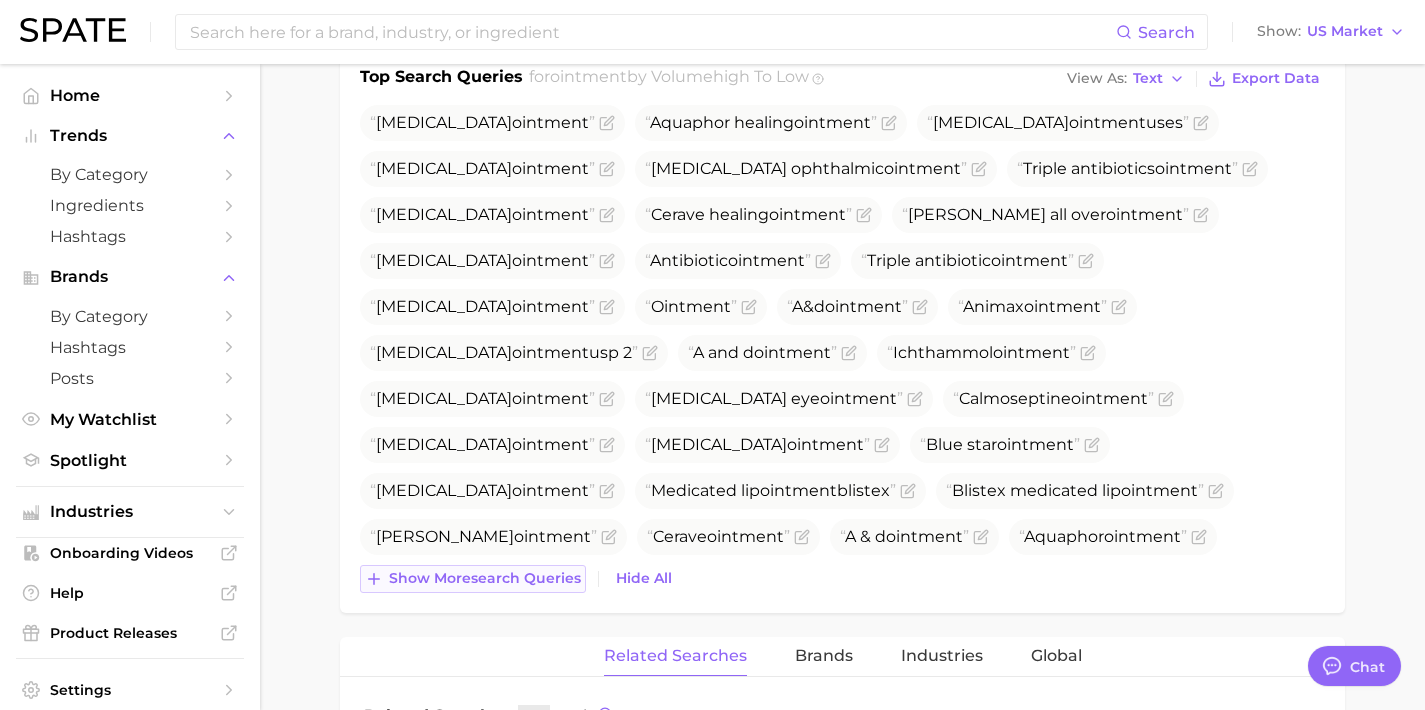click on "Show more  search queries" at bounding box center [485, 578] 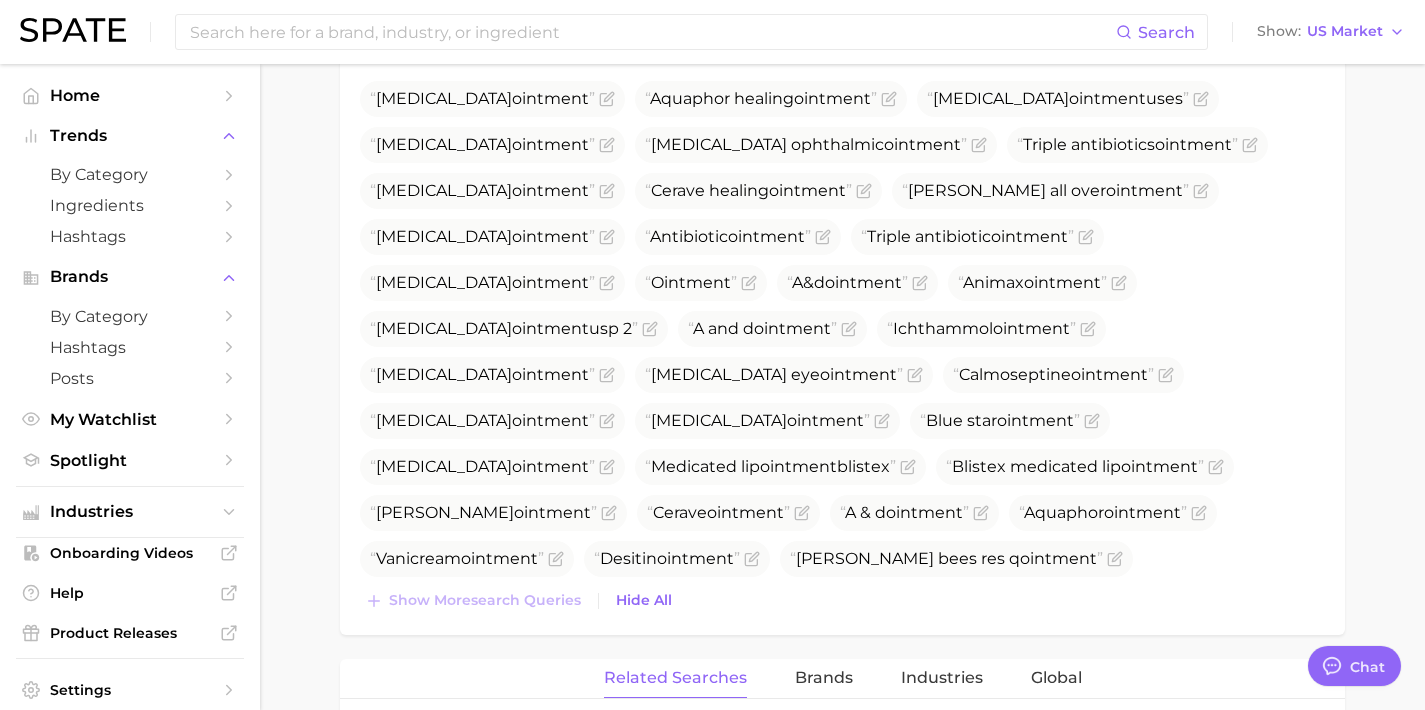 scroll, scrollTop: 814, scrollLeft: 0, axis: vertical 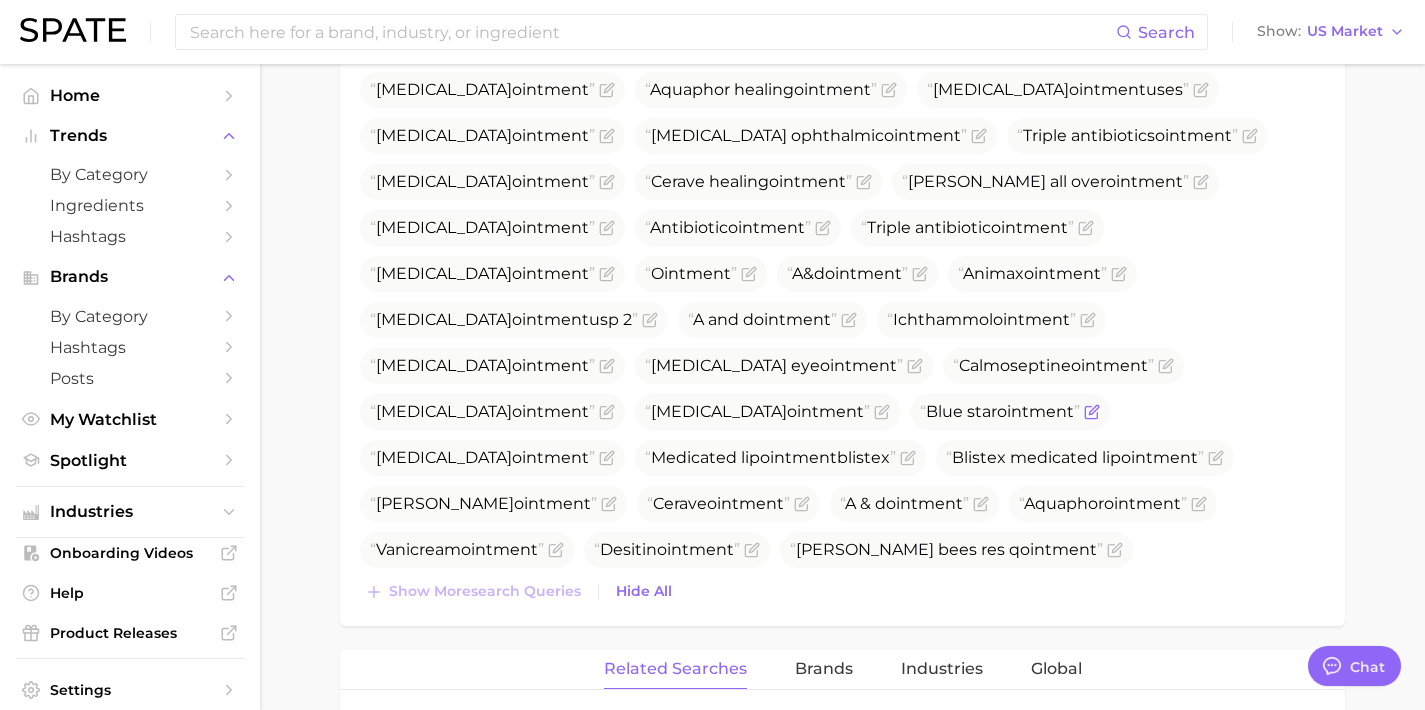 click on "Blue star  ointment" at bounding box center (1010, 412) 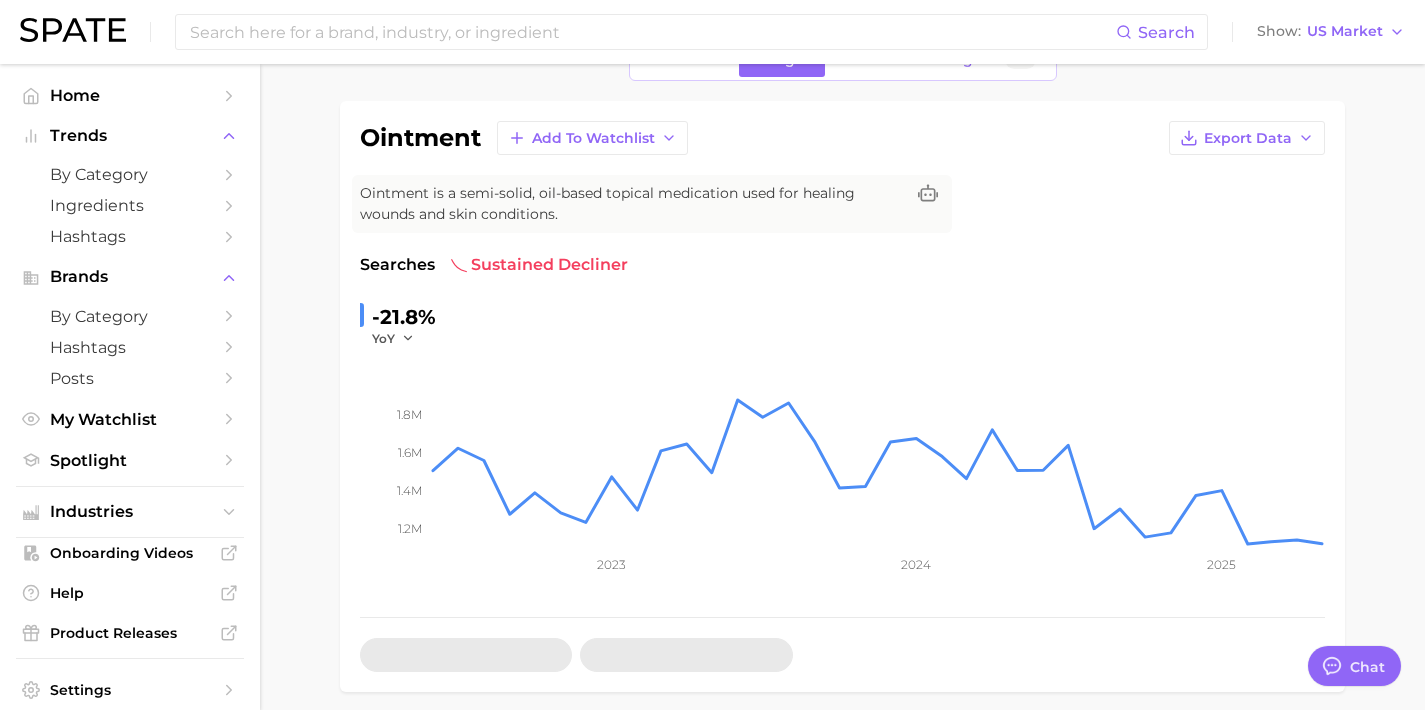 scroll, scrollTop: 0, scrollLeft: 0, axis: both 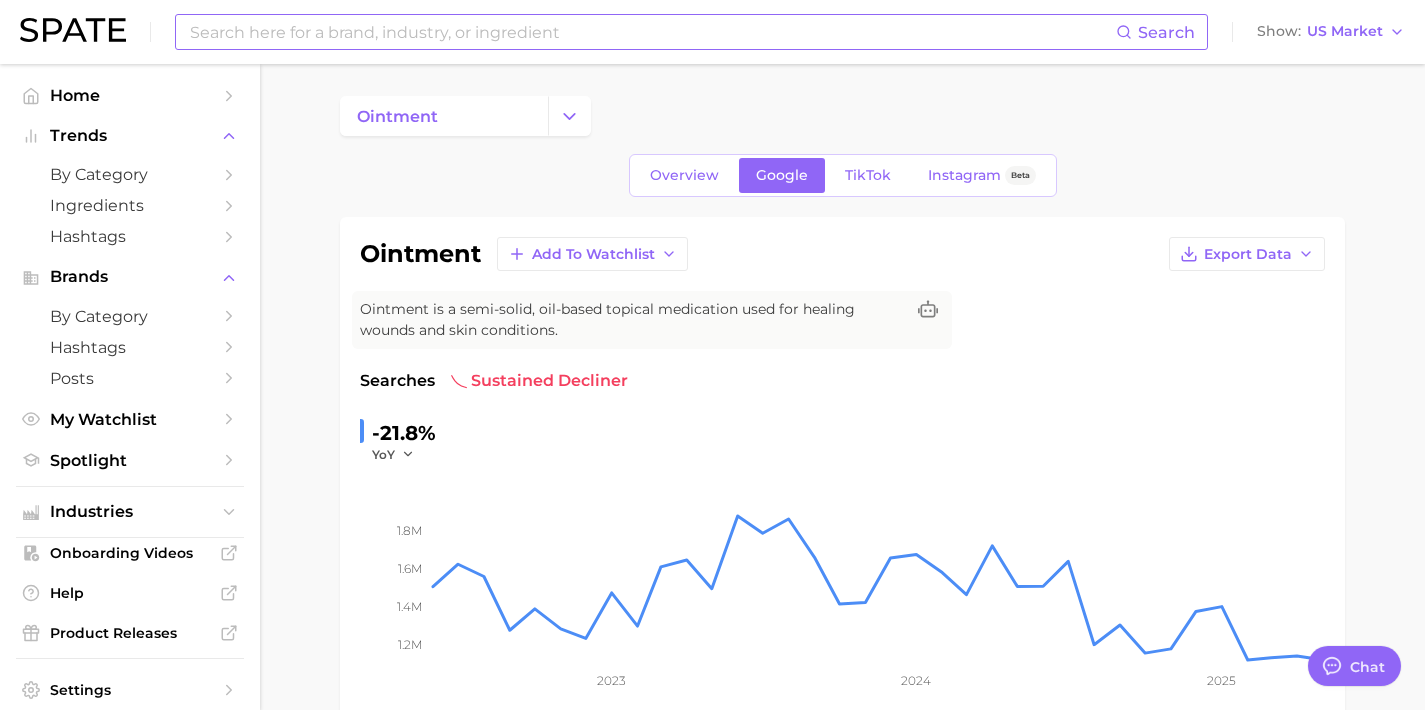 click at bounding box center [652, 32] 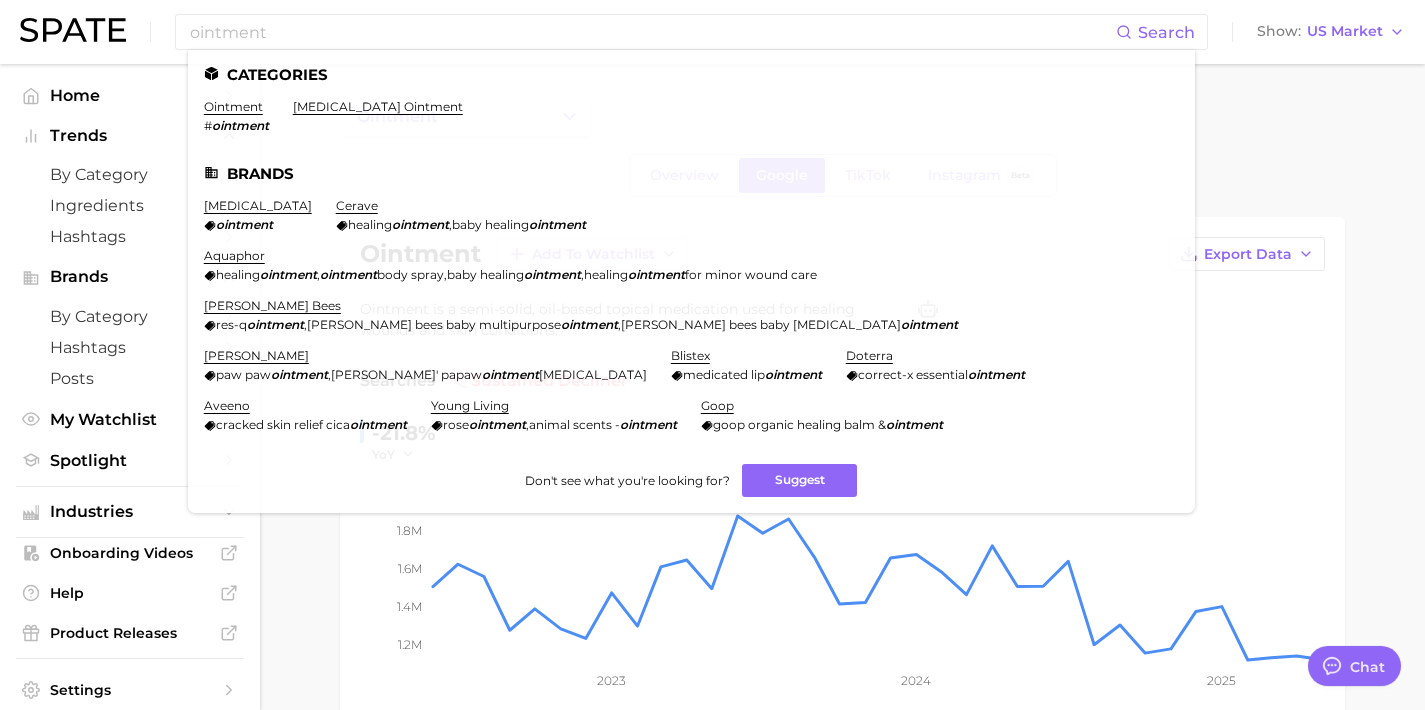 click on "ointment" at bounding box center (842, 116) 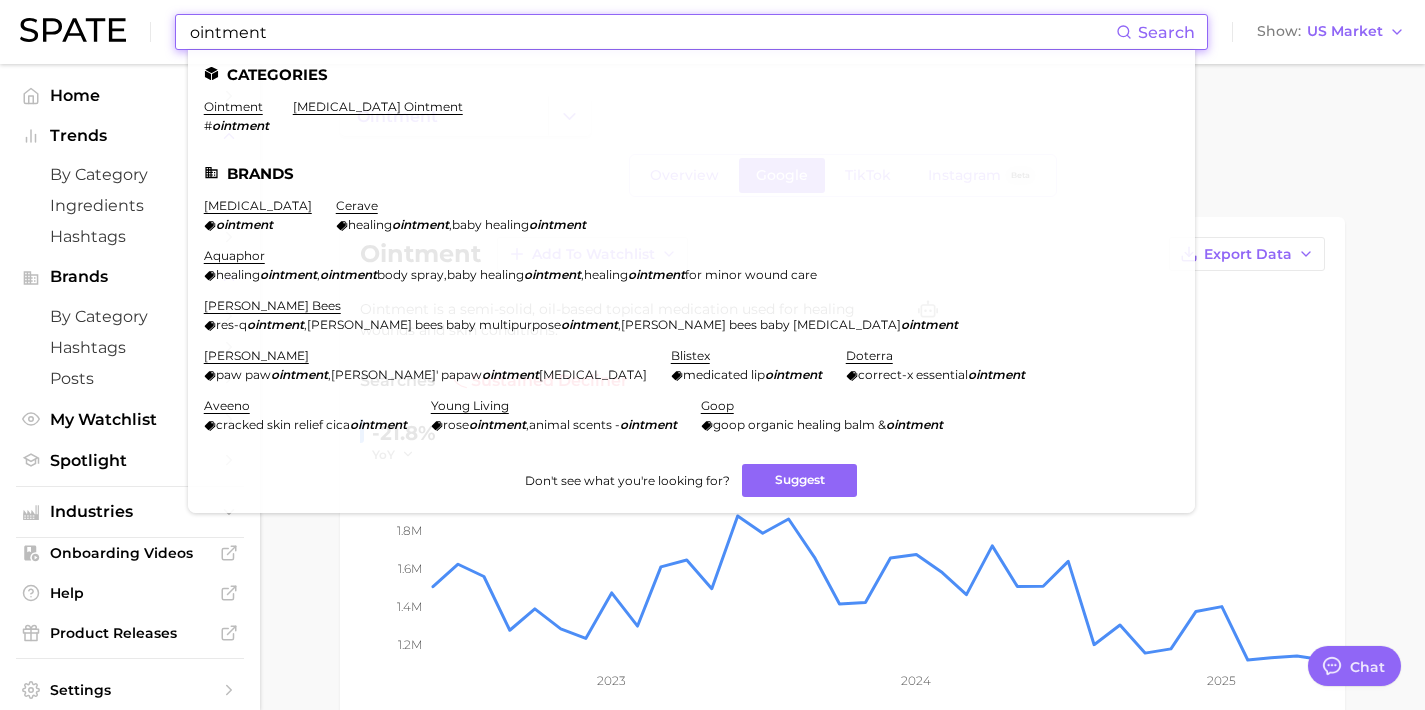 drag, startPoint x: 292, startPoint y: 32, endPoint x: 70, endPoint y: 9, distance: 223.18826 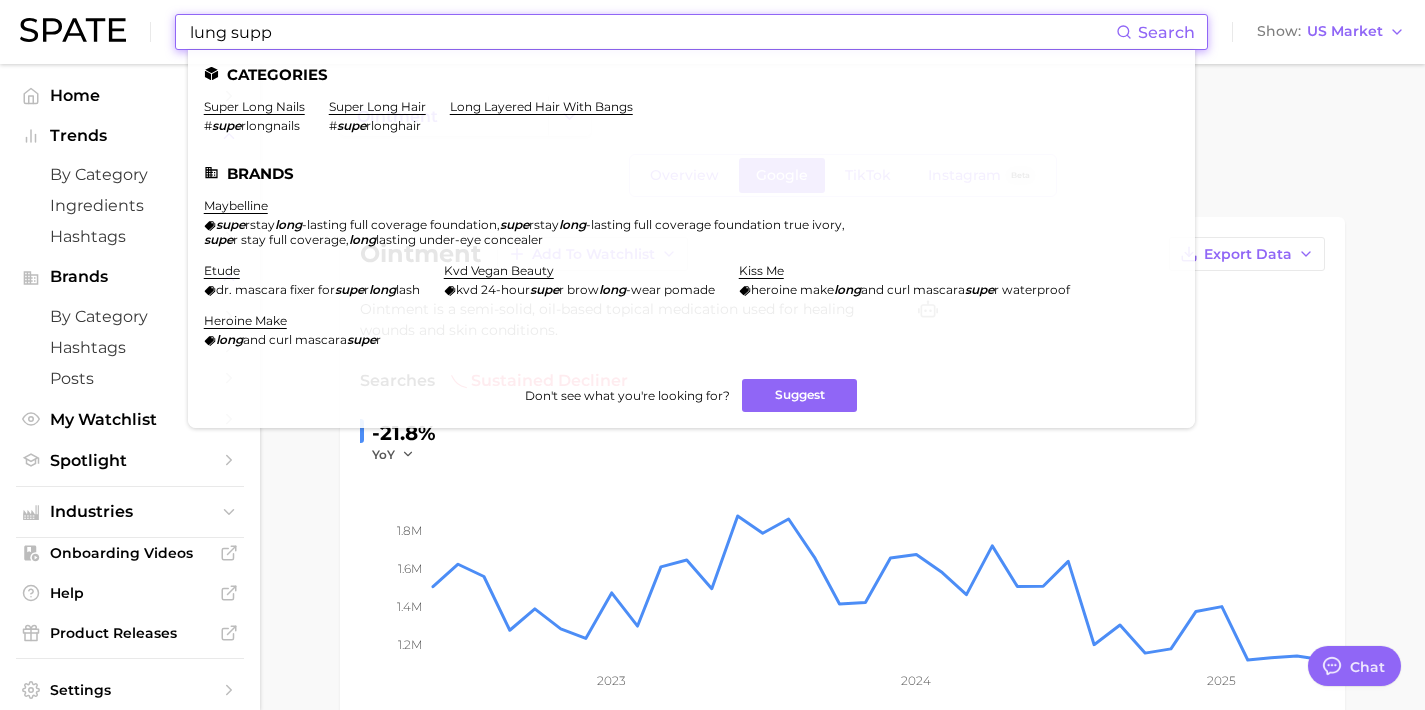 drag, startPoint x: 400, startPoint y: 27, endPoint x: 103, endPoint y: 6, distance: 297.7415 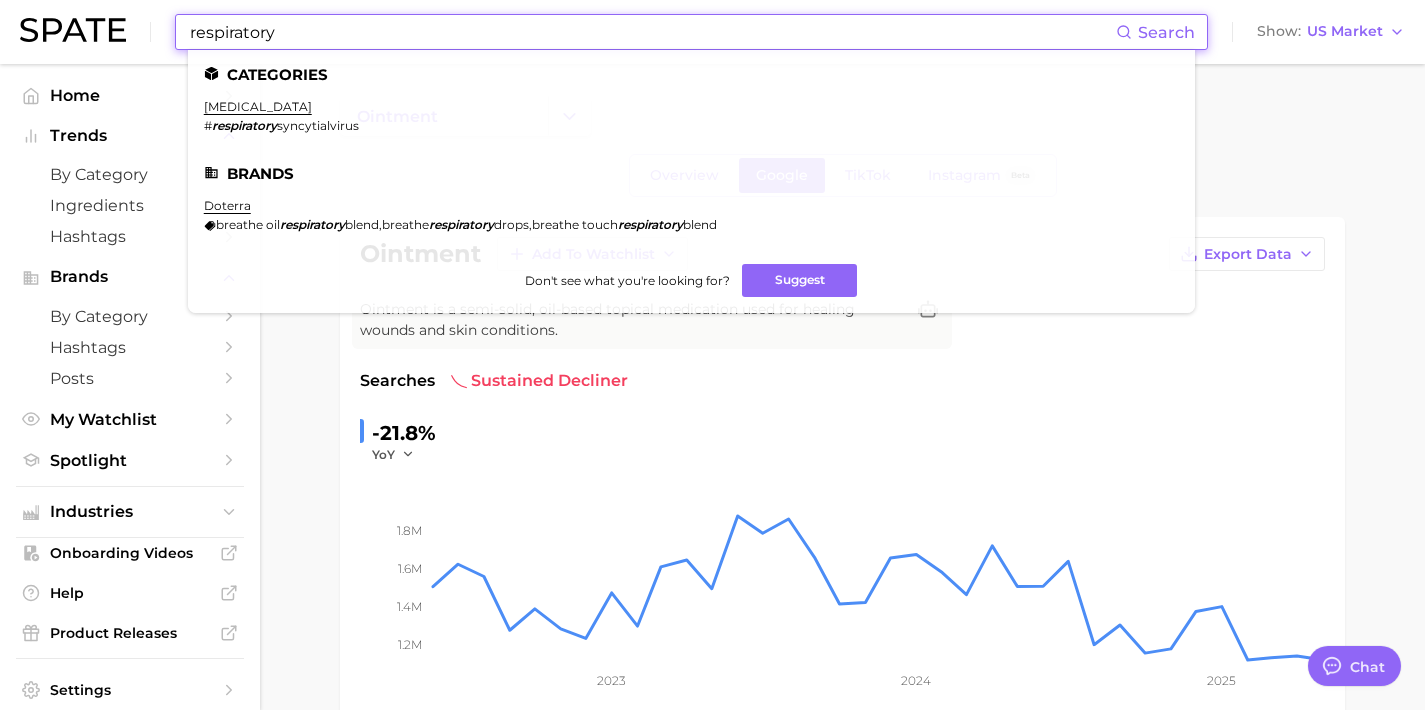 drag, startPoint x: 314, startPoint y: 40, endPoint x: 181, endPoint y: 20, distance: 134.49535 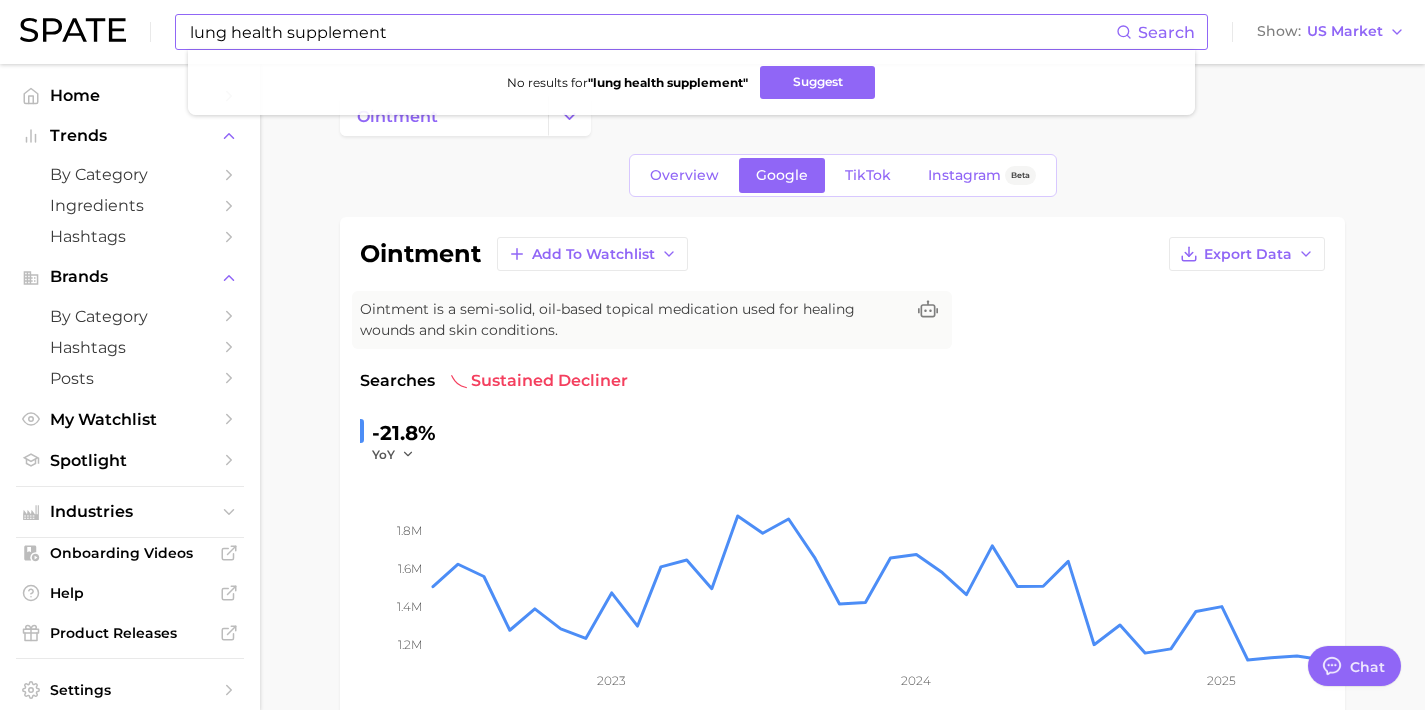 click on "No results for  " lung health supplement " Suggest" at bounding box center [691, 82] 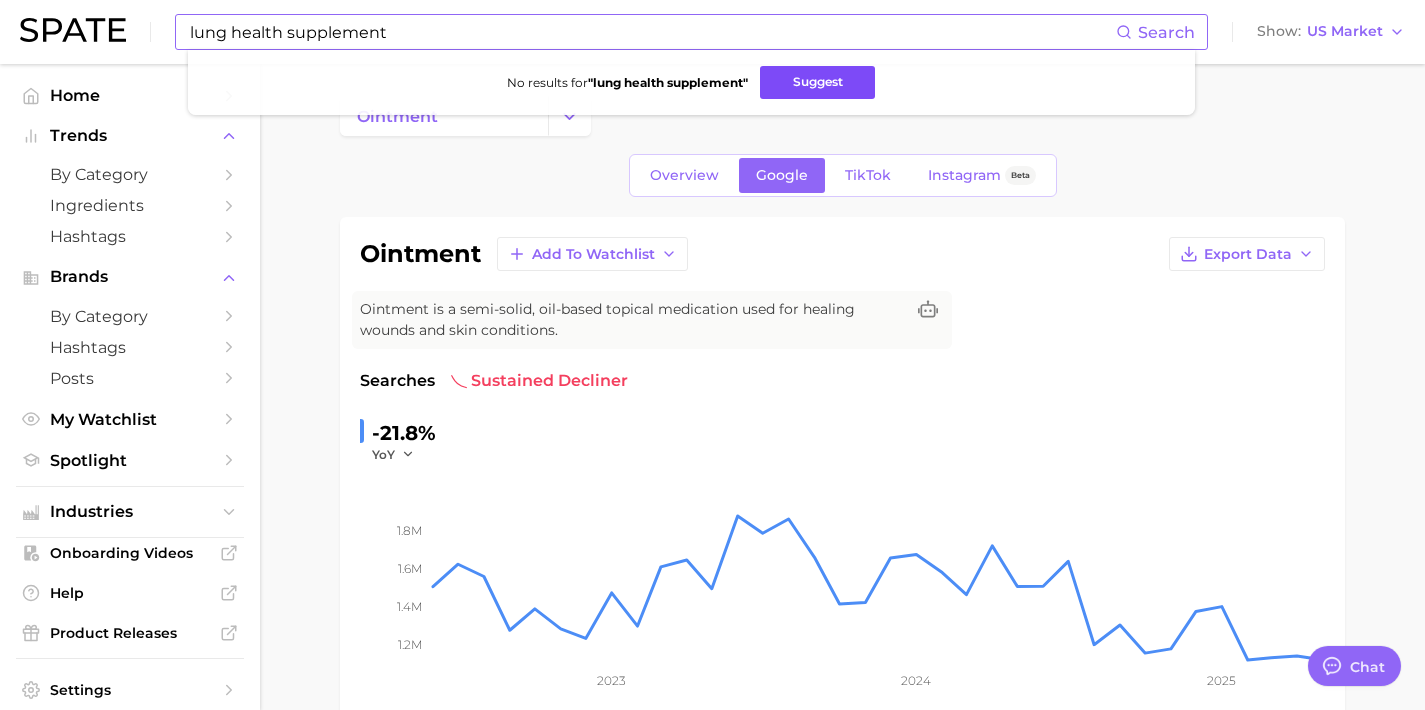 click on "Suggest" at bounding box center [817, 82] 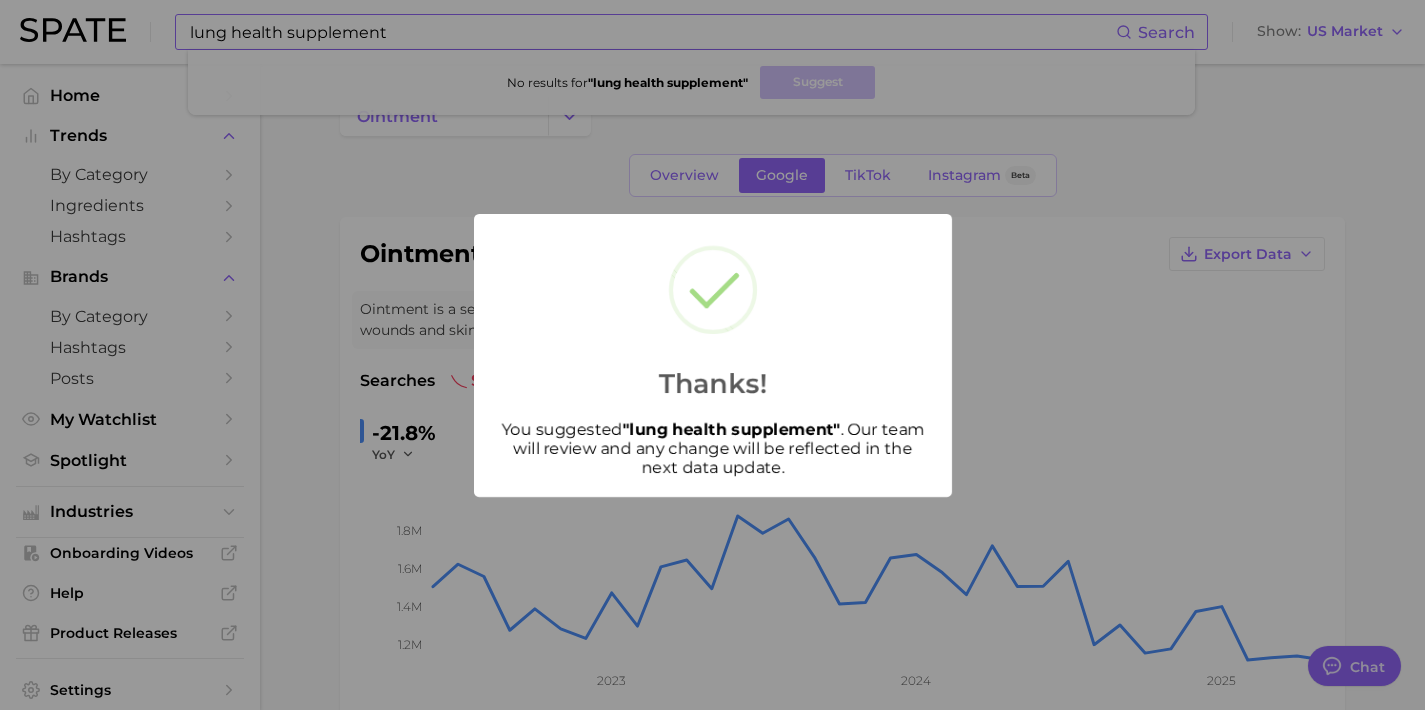 click on "Thanks!
You suggested  " lung health supplement " . Our team will review and any change will be reflected in the next data update." at bounding box center [712, 355] 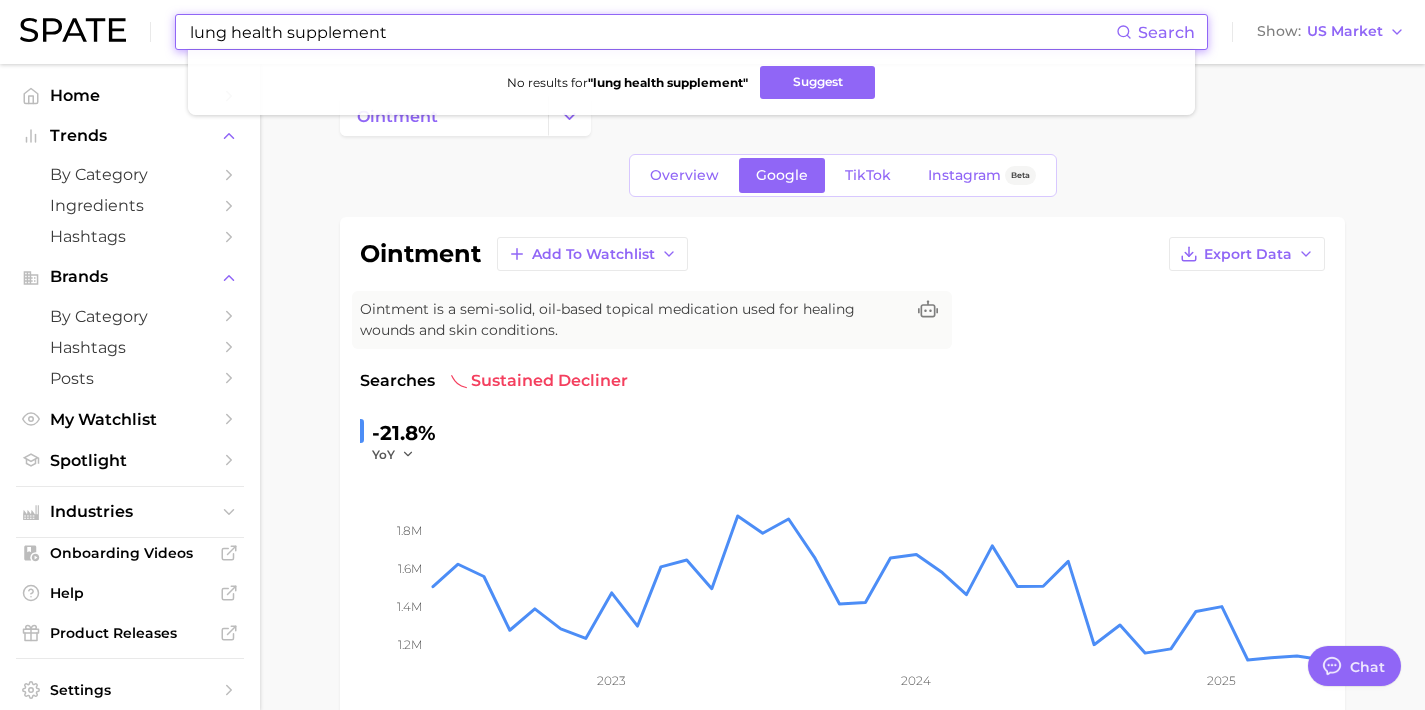 drag, startPoint x: 478, startPoint y: 27, endPoint x: 65, endPoint y: 14, distance: 413.20456 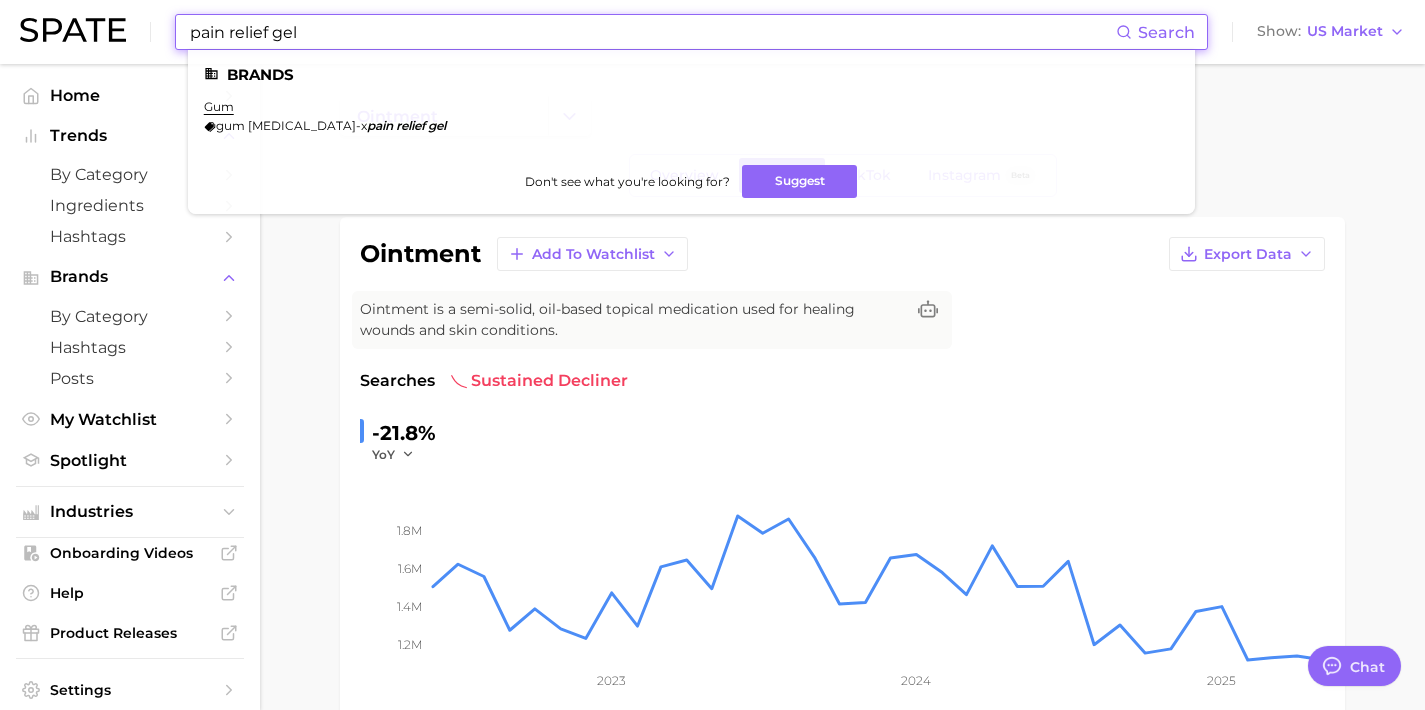 drag, startPoint x: 338, startPoint y: 34, endPoint x: 185, endPoint y: 16, distance: 154.05519 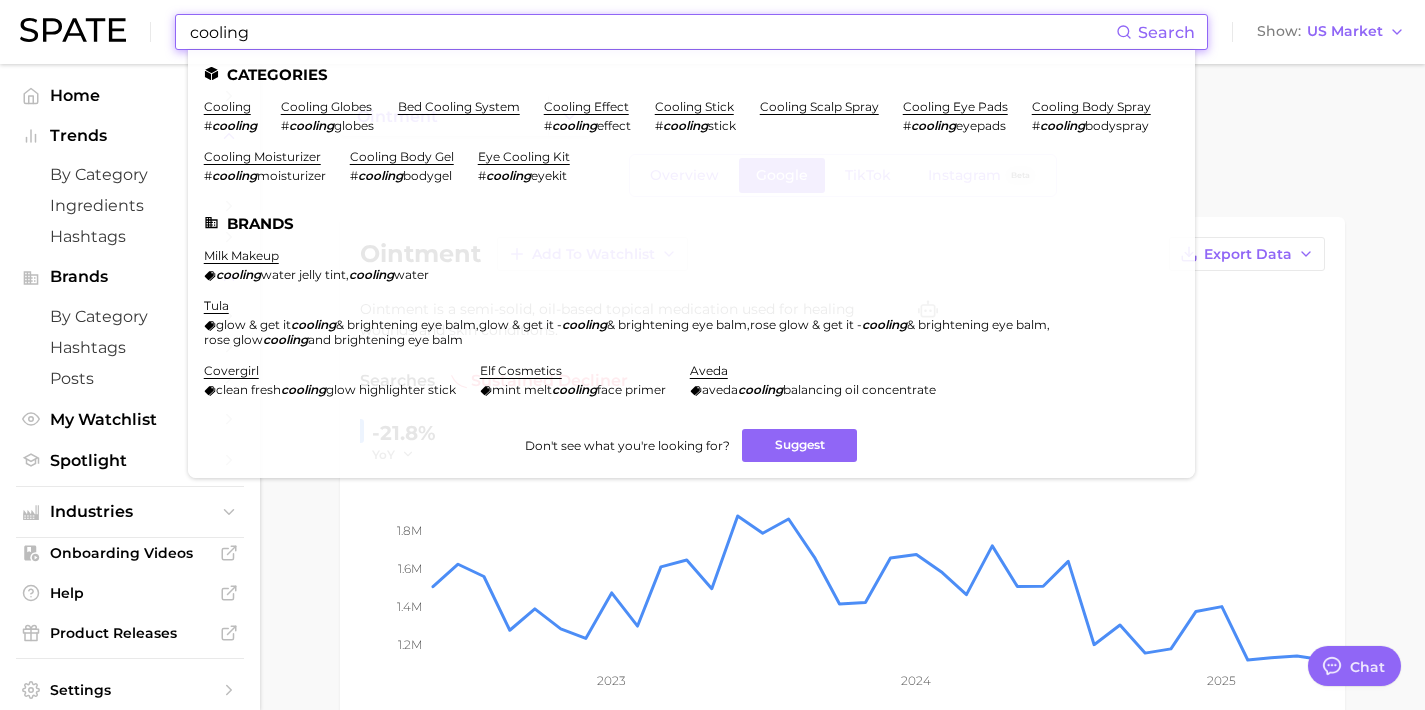 drag, startPoint x: 308, startPoint y: 31, endPoint x: 101, endPoint y: 8, distance: 208.27386 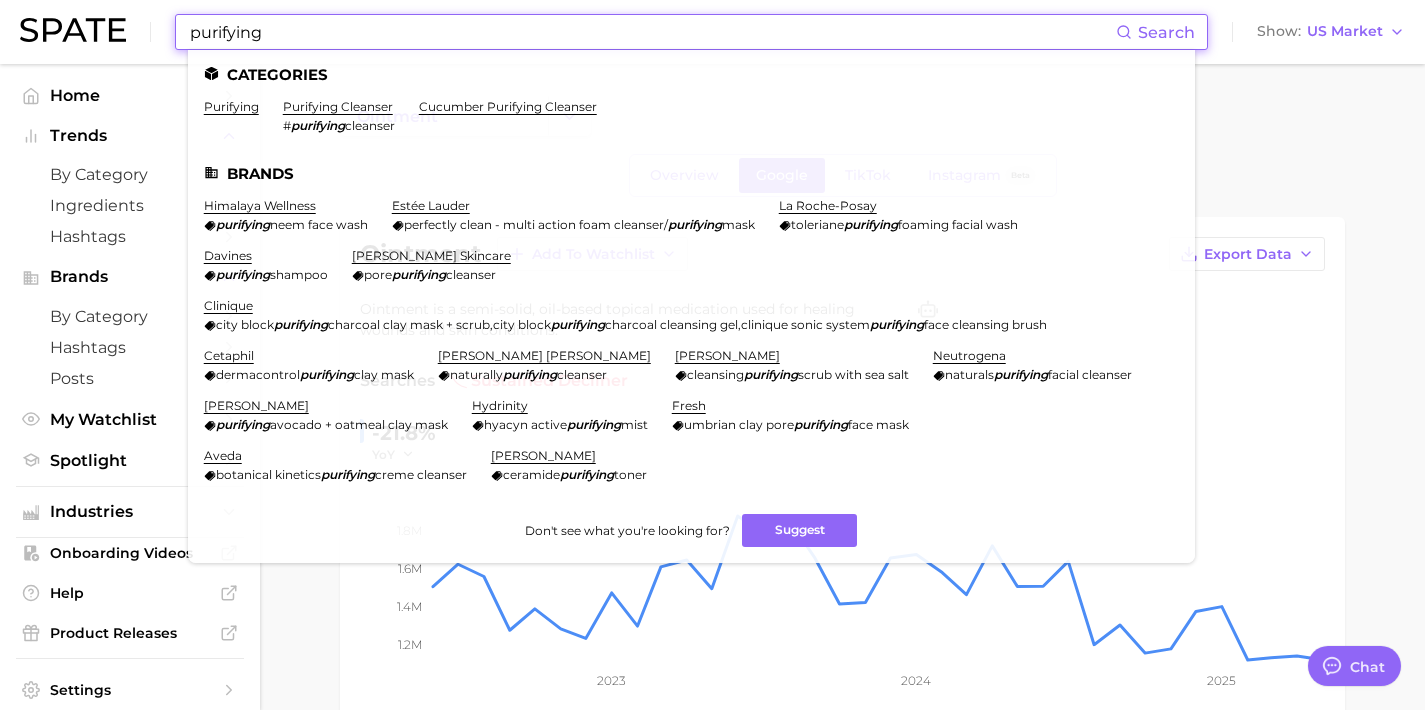 drag, startPoint x: 317, startPoint y: 47, endPoint x: 121, endPoint y: 0, distance: 201.55644 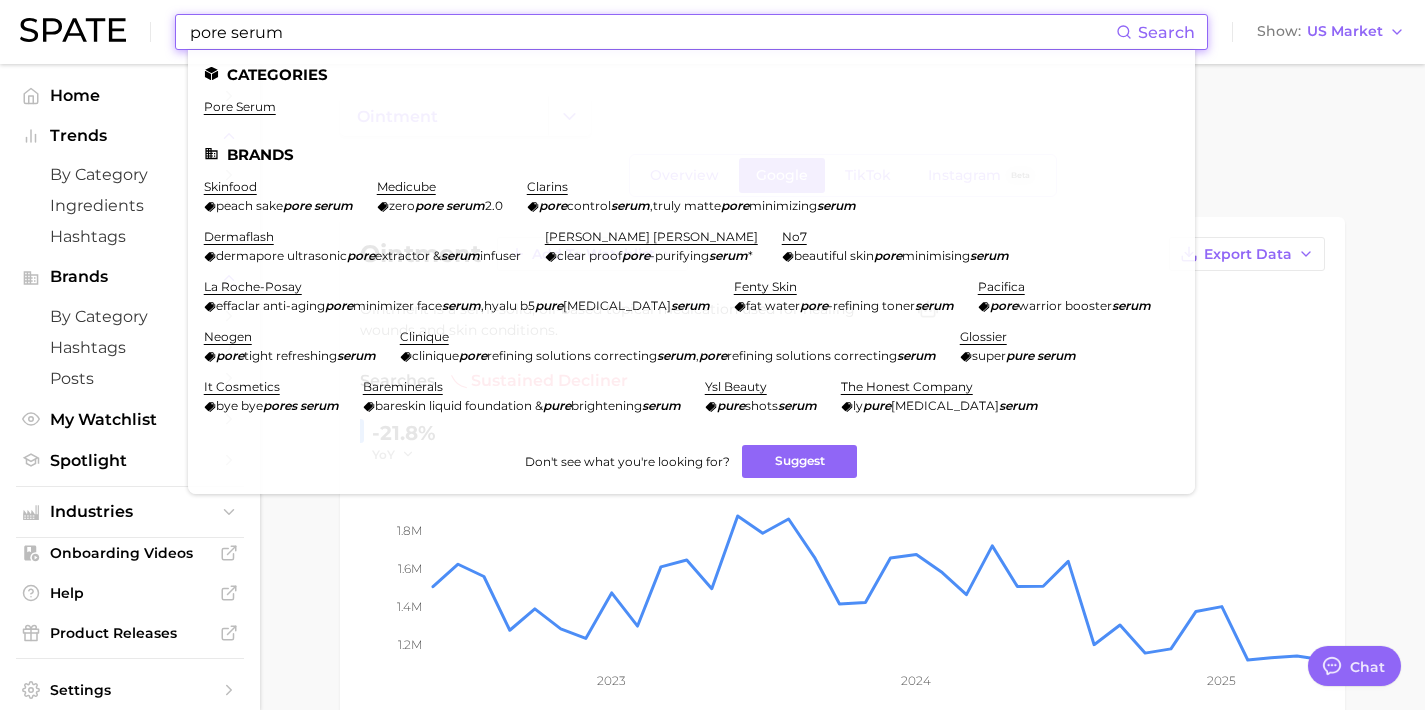 drag, startPoint x: 312, startPoint y: 36, endPoint x: 113, endPoint y: 17, distance: 199.90498 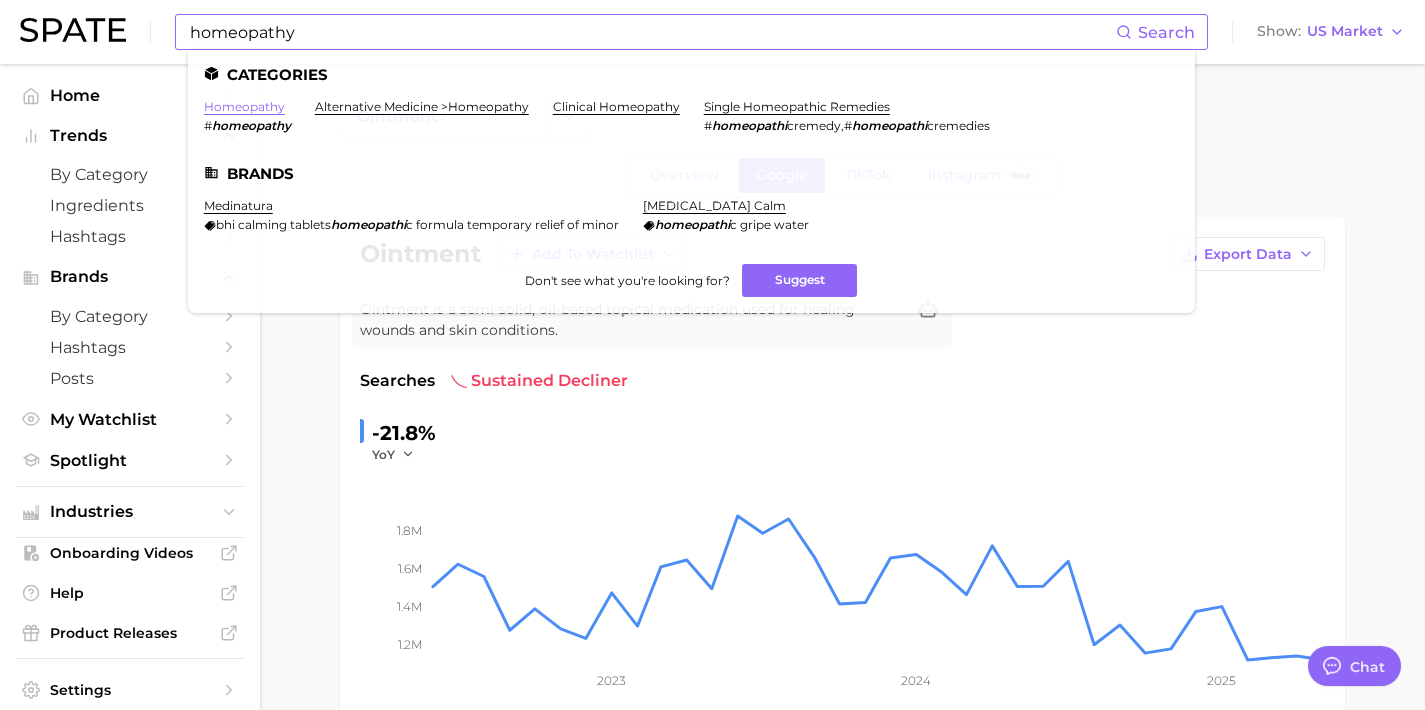 click on "homeopathy" at bounding box center (244, 106) 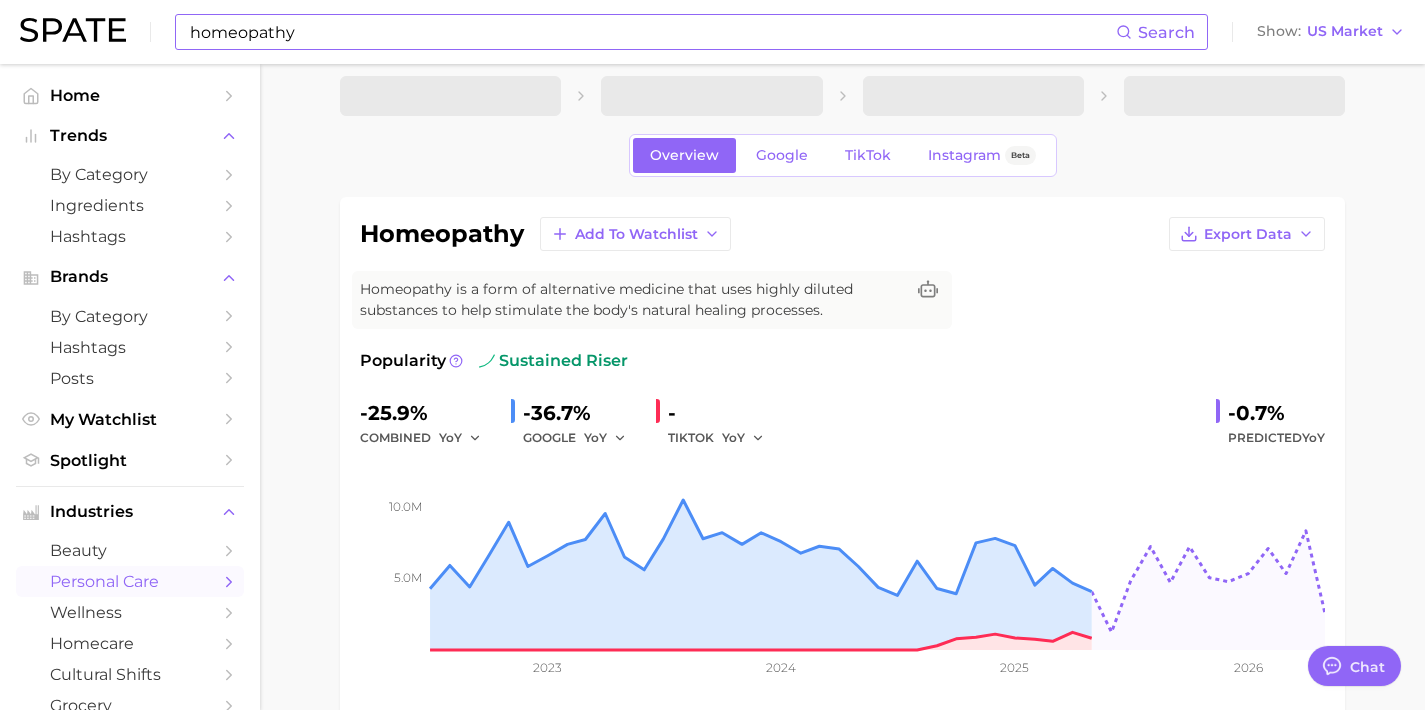 scroll, scrollTop: 0, scrollLeft: 0, axis: both 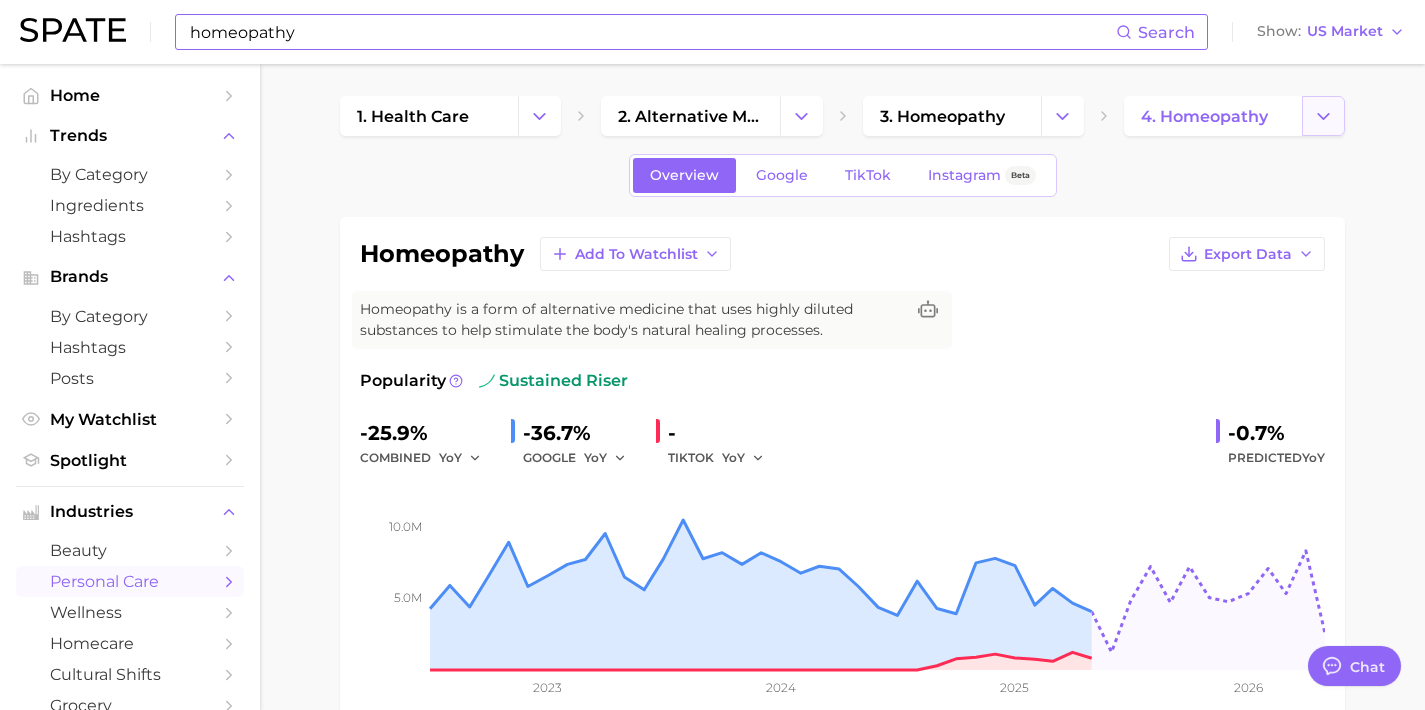 click 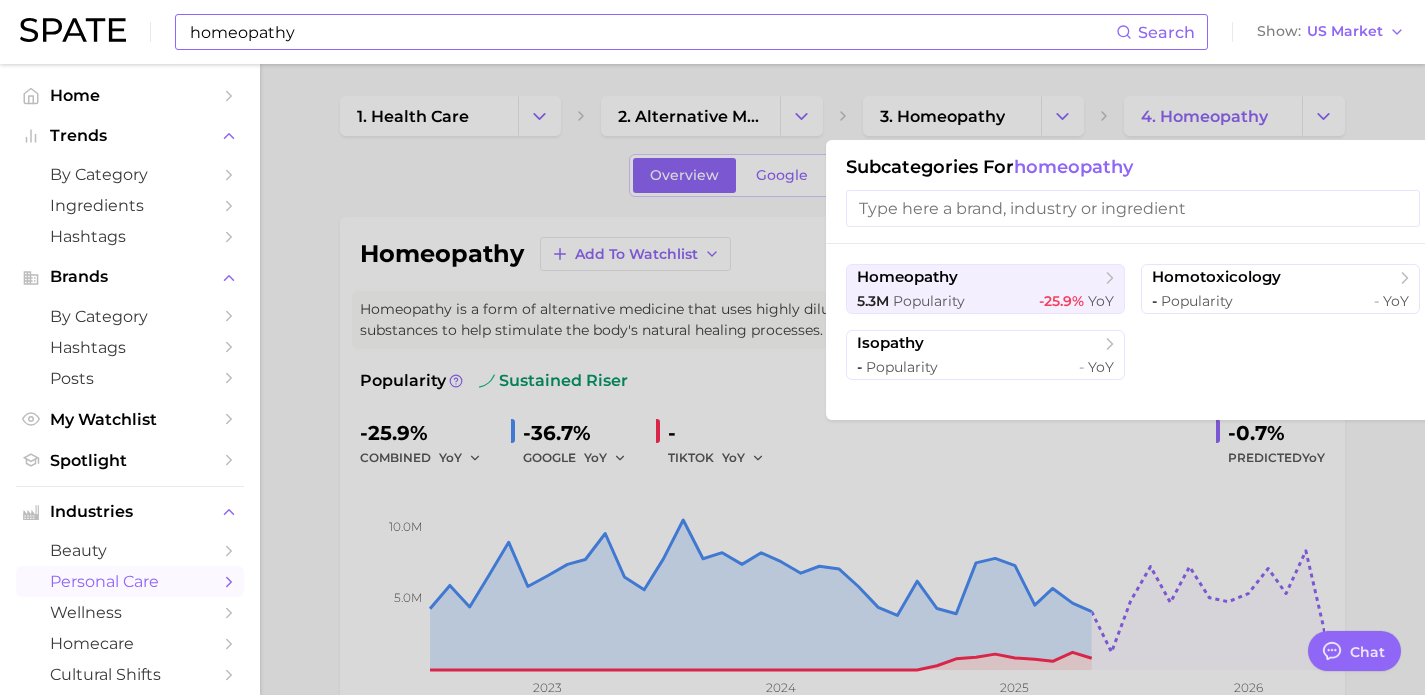 click at bounding box center (712, 347) 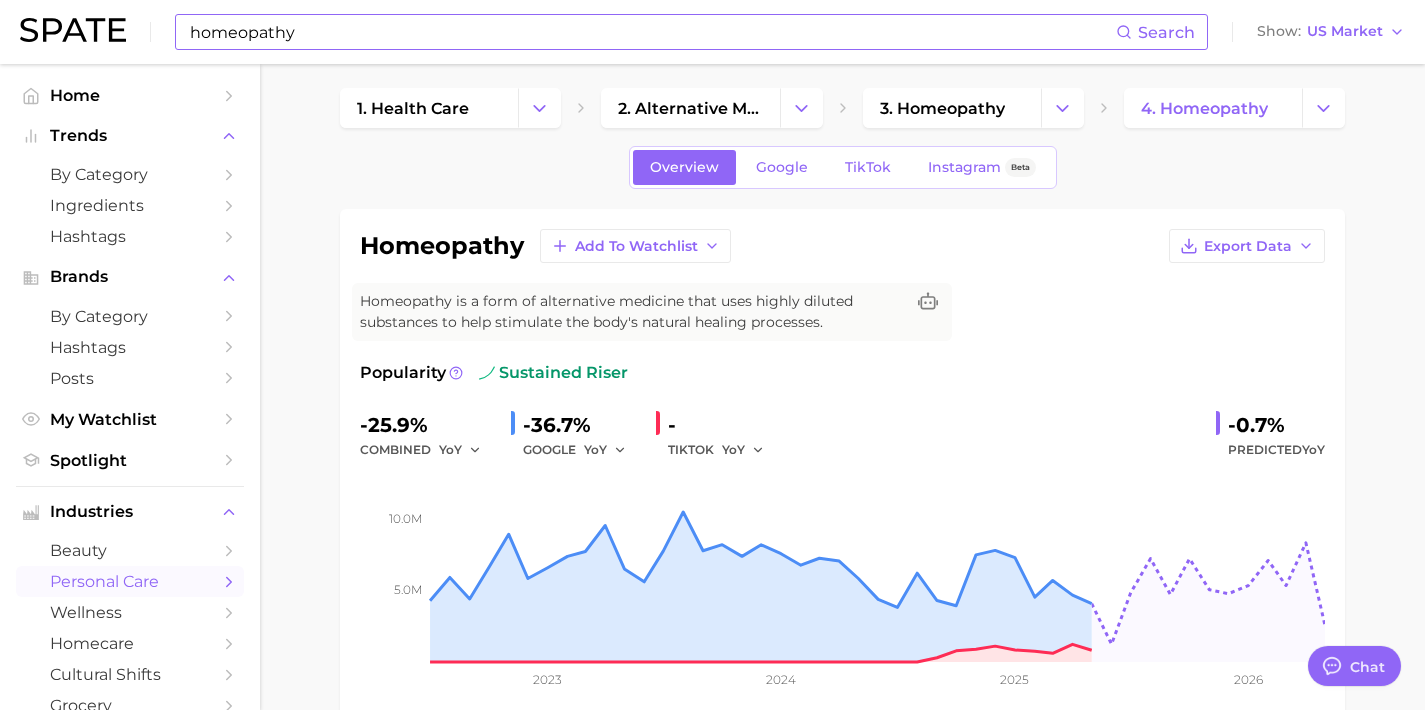 scroll, scrollTop: 10, scrollLeft: 0, axis: vertical 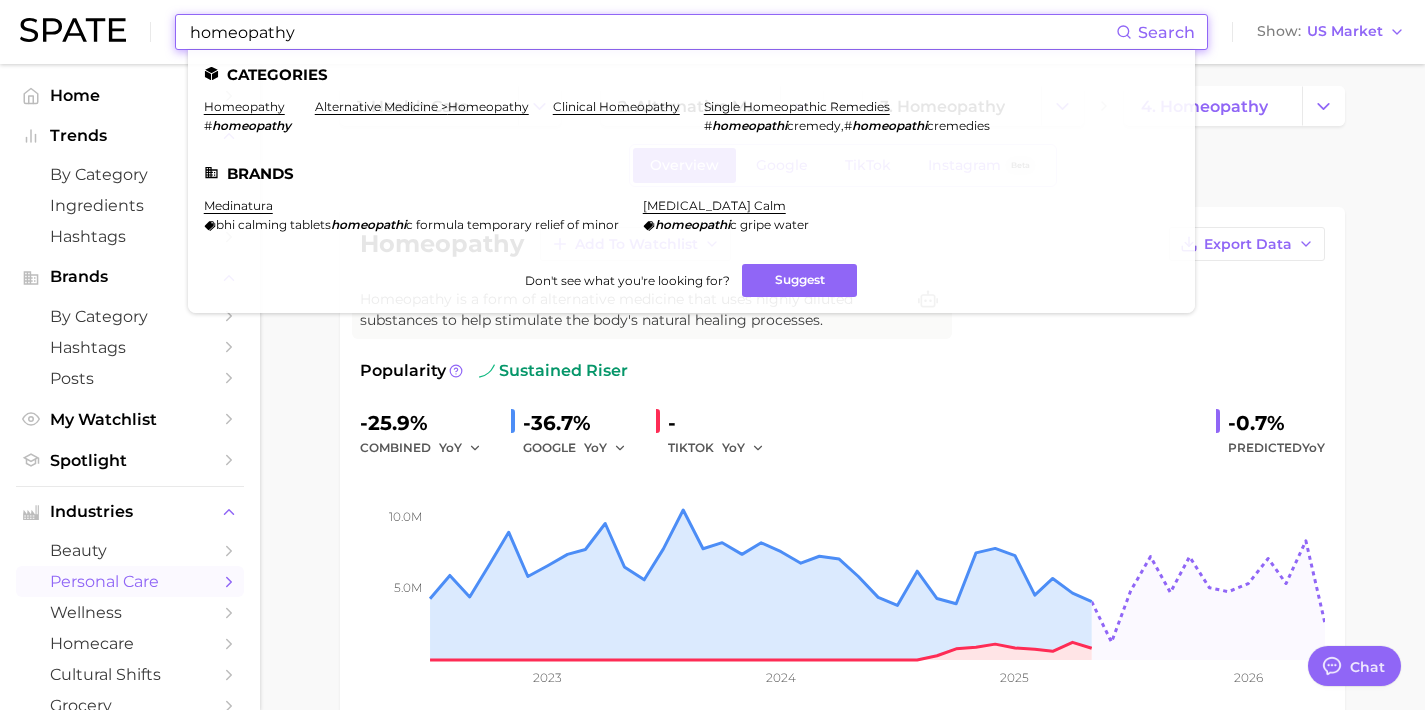 drag, startPoint x: 413, startPoint y: 42, endPoint x: 30, endPoint y: 6, distance: 384.68817 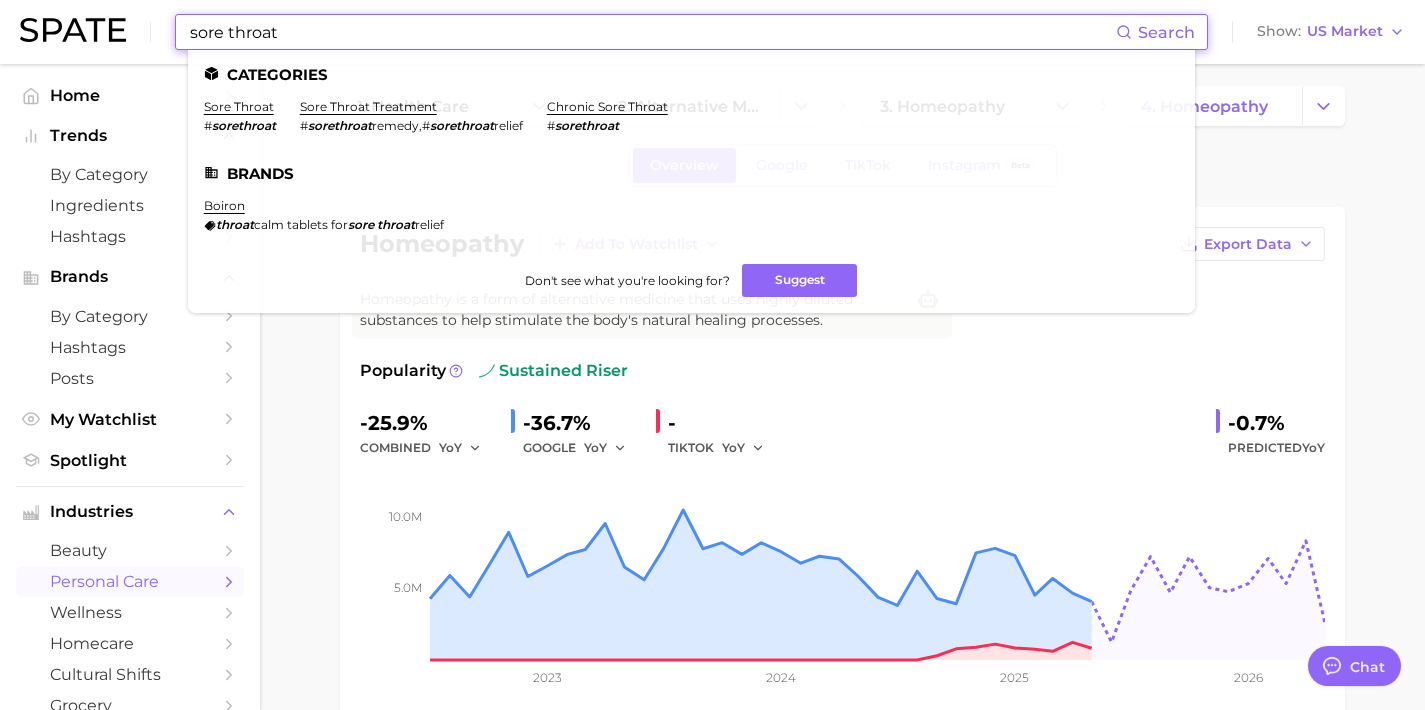 drag, startPoint x: 372, startPoint y: 30, endPoint x: 25, endPoint y: -8, distance: 349.0745 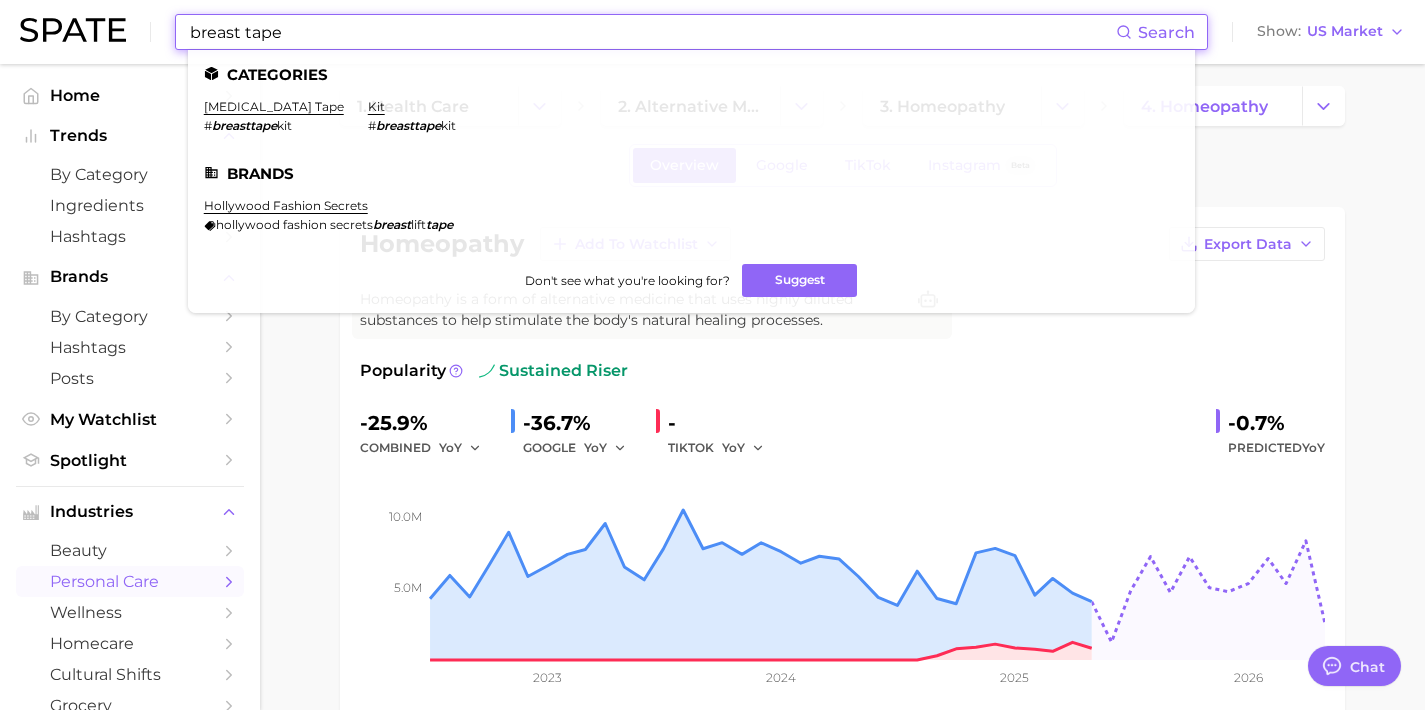 drag, startPoint x: 300, startPoint y: 34, endPoint x: 161, endPoint y: 30, distance: 139.05754 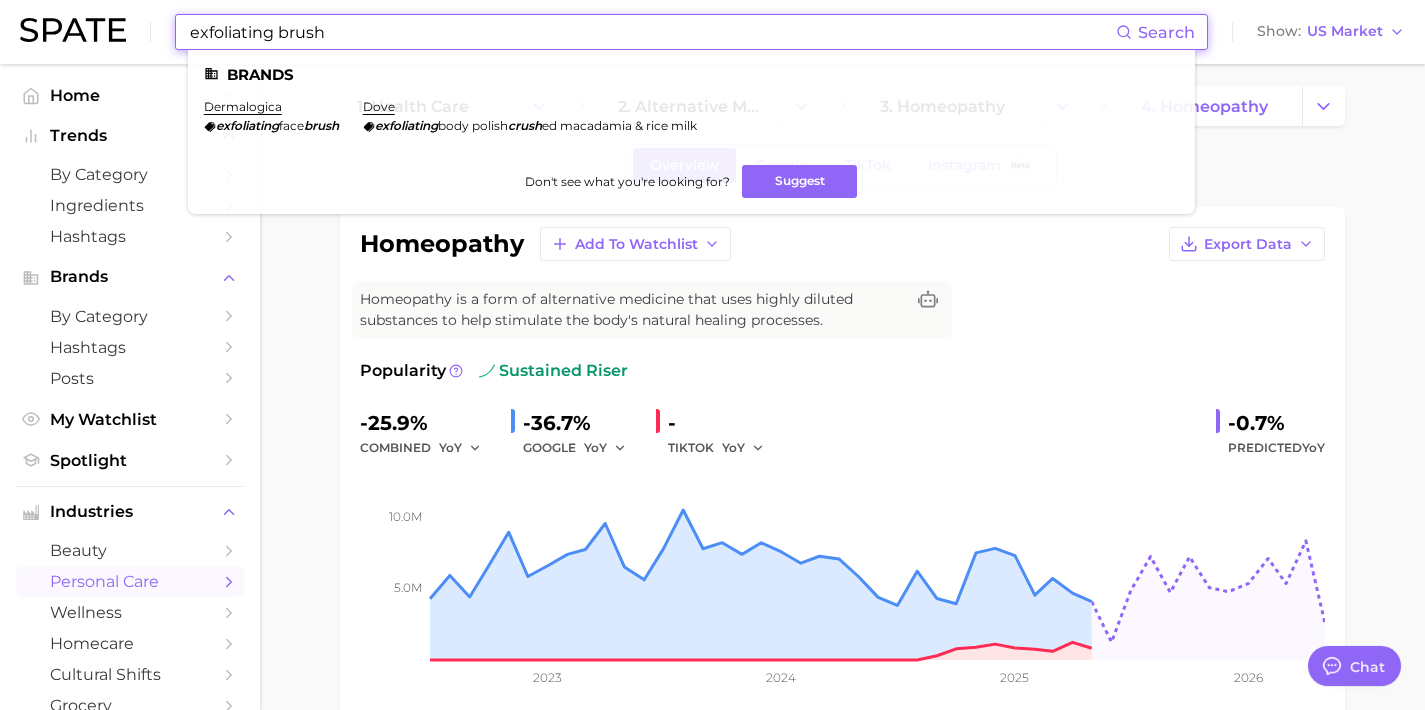 click on "exfoliating brush" at bounding box center (652, 32) 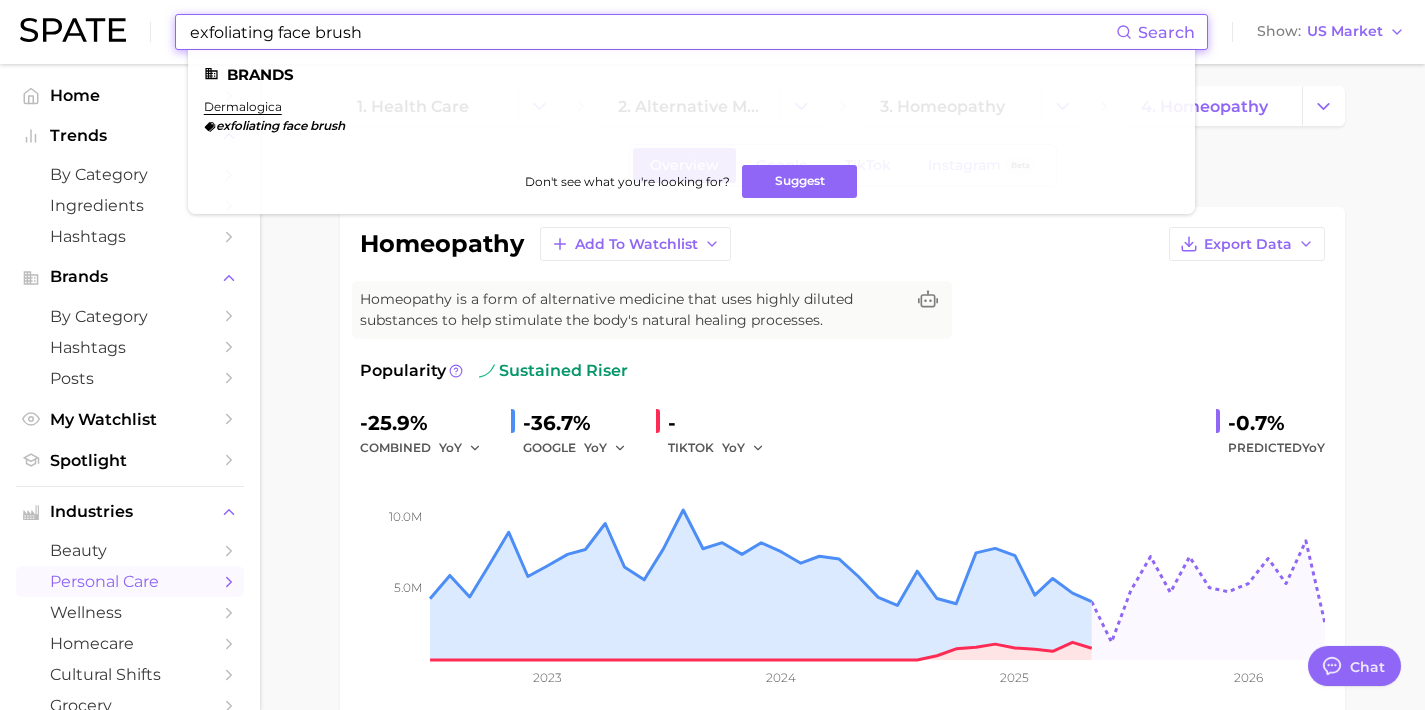 drag, startPoint x: 381, startPoint y: 25, endPoint x: 184, endPoint y: 5, distance: 198.01262 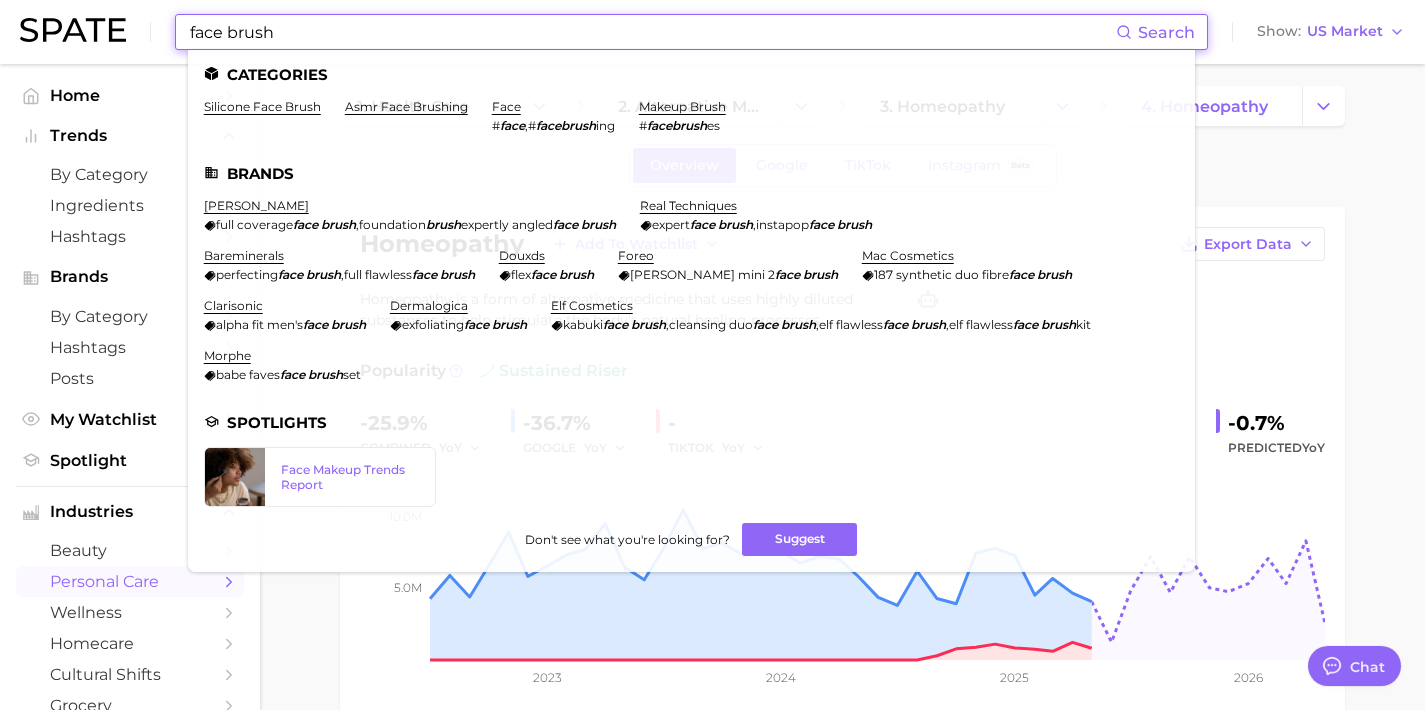 drag, startPoint x: 396, startPoint y: 34, endPoint x: 67, endPoint y: -2, distance: 330.96375 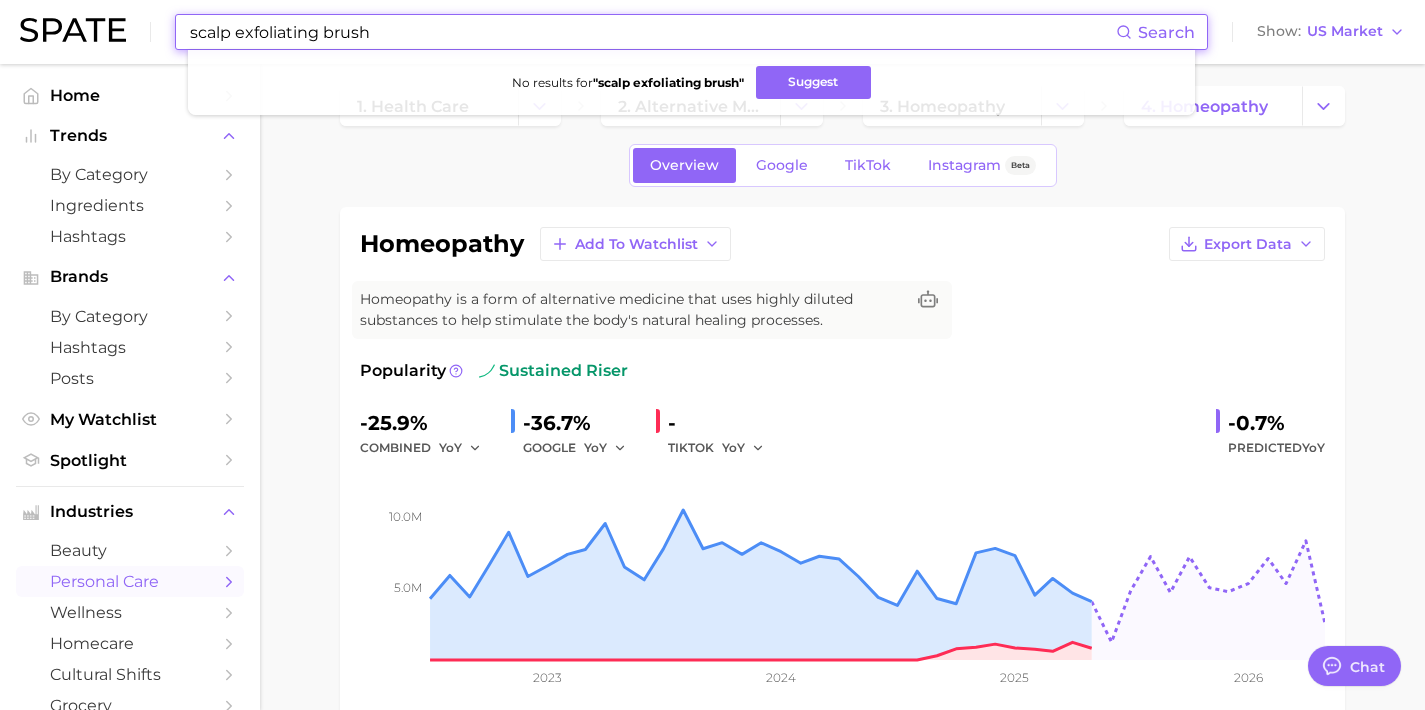 drag, startPoint x: 396, startPoint y: 37, endPoint x: 150, endPoint y: 26, distance: 246.24582 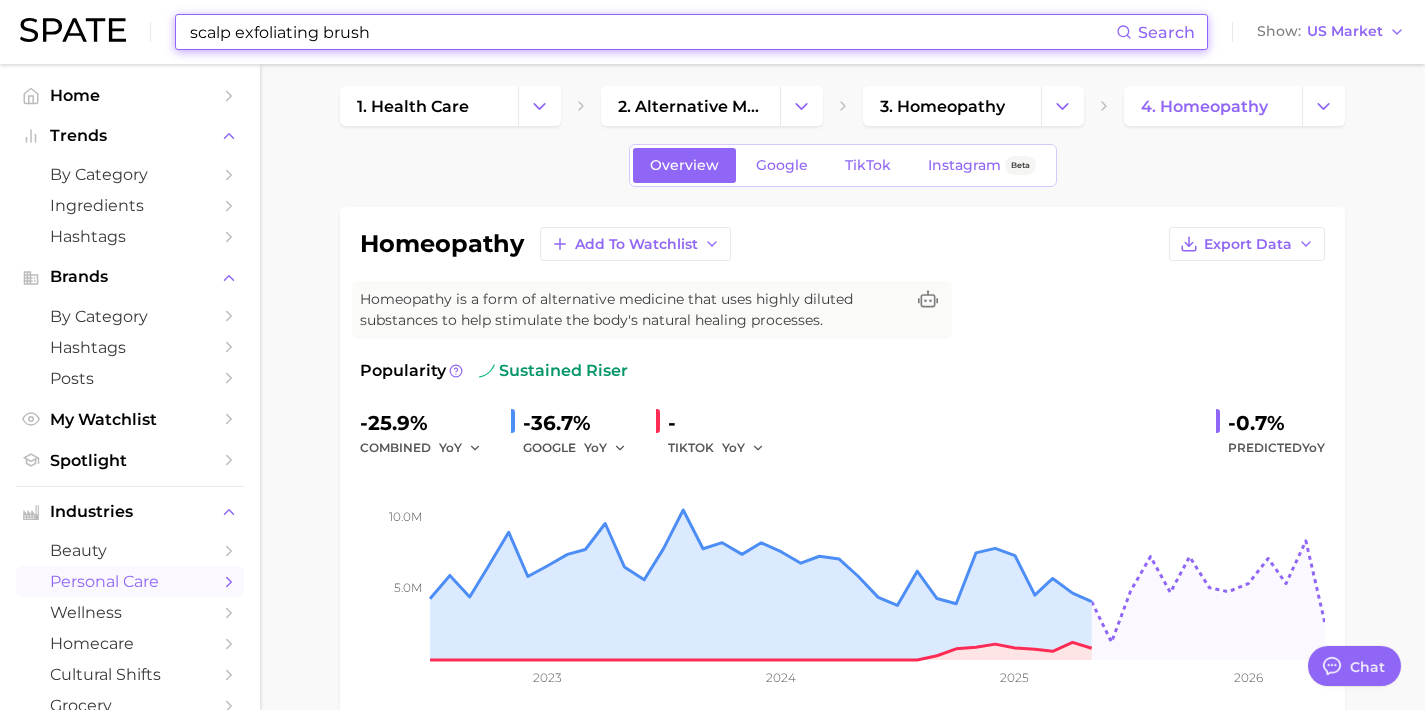 type on "scalp exfoliating brush" 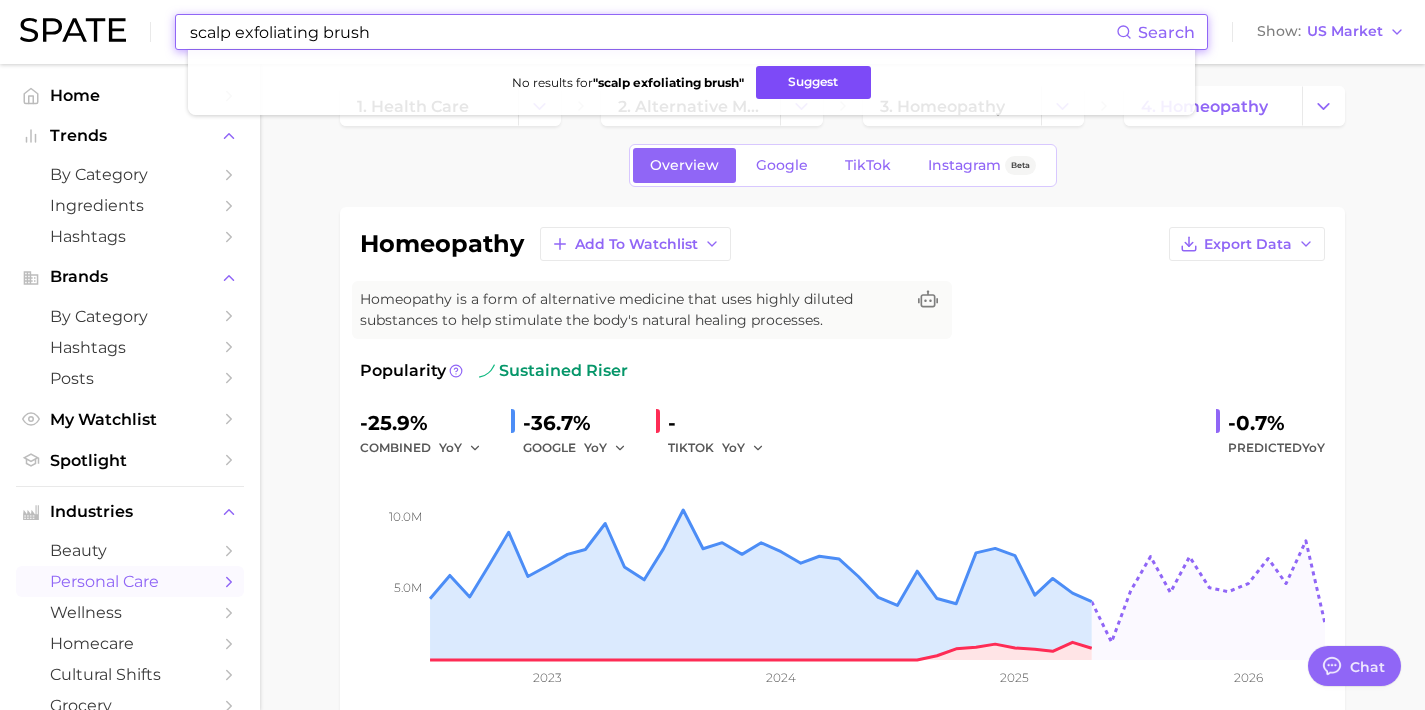 click on "Suggest" at bounding box center [813, 82] 